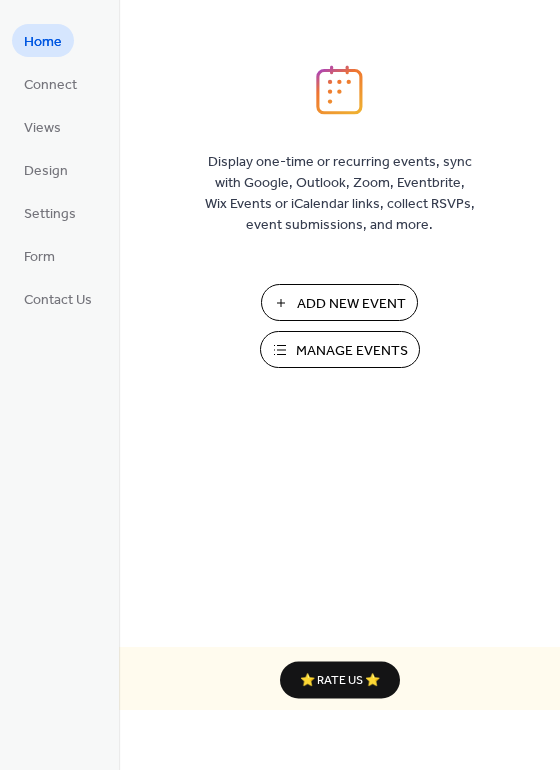 scroll, scrollTop: 0, scrollLeft: 0, axis: both 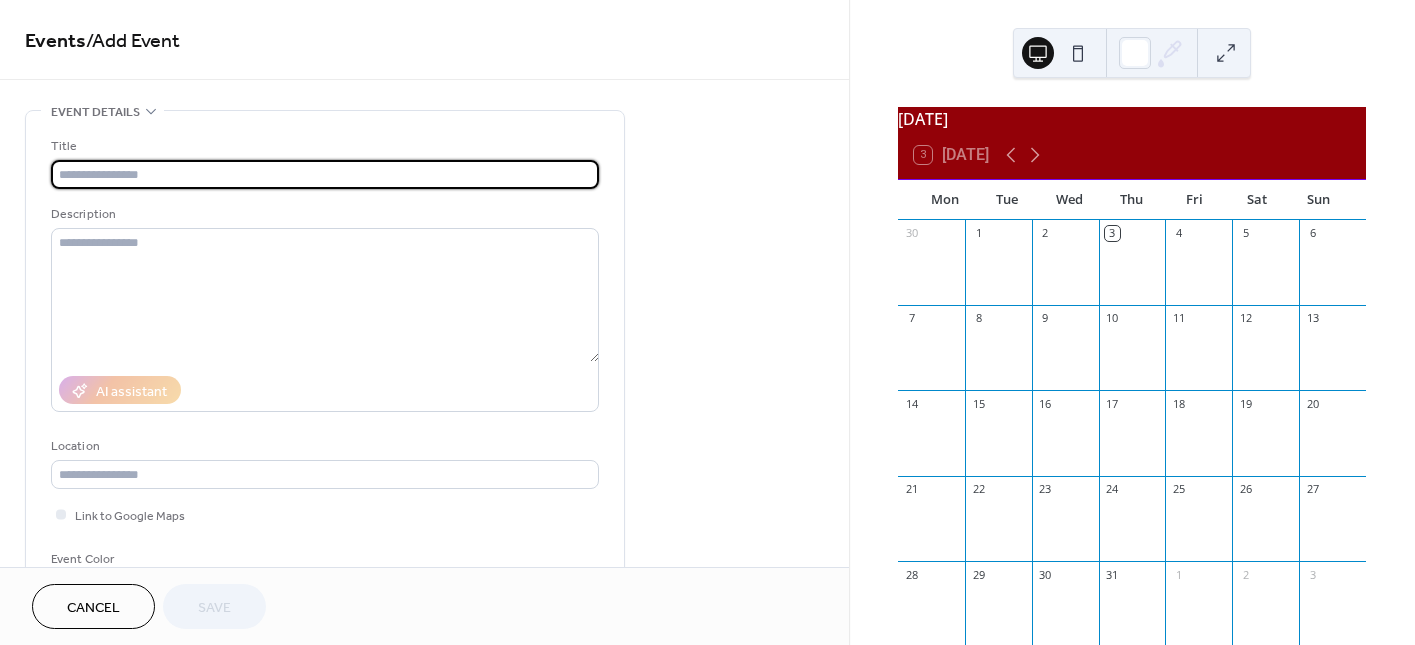 click at bounding box center [325, 174] 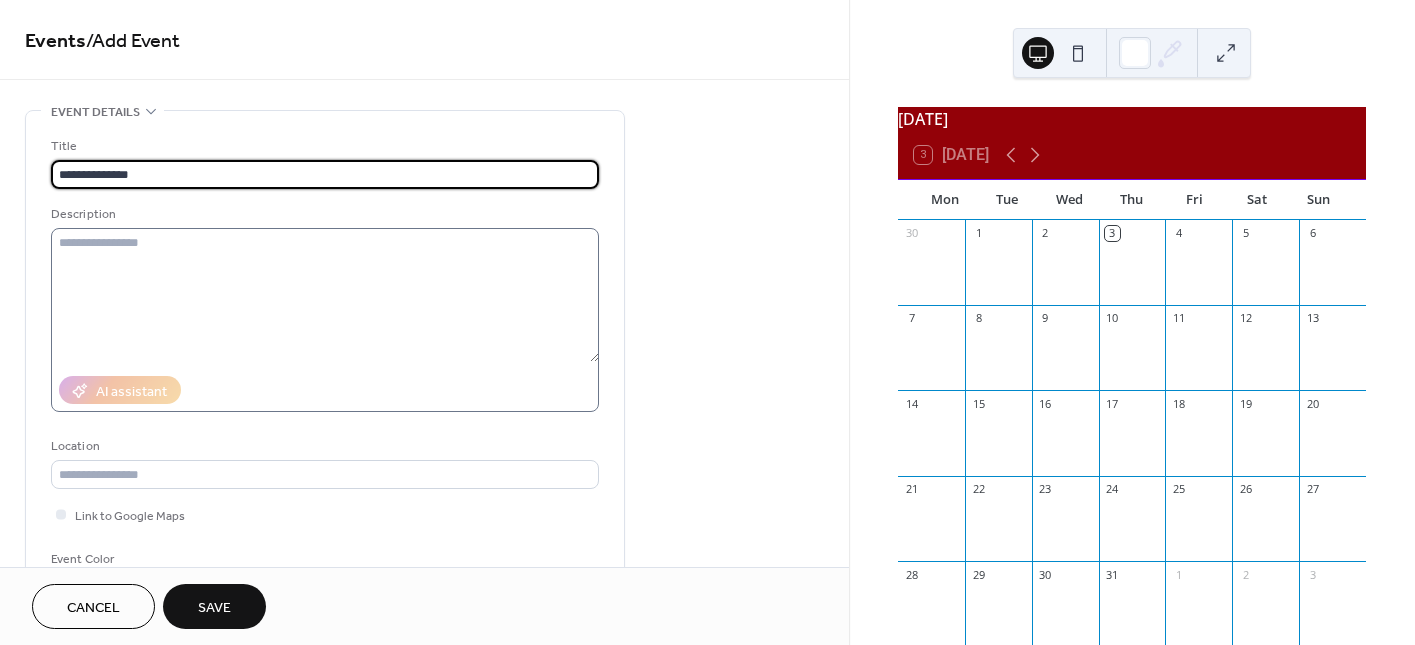 scroll, scrollTop: 4, scrollLeft: 0, axis: vertical 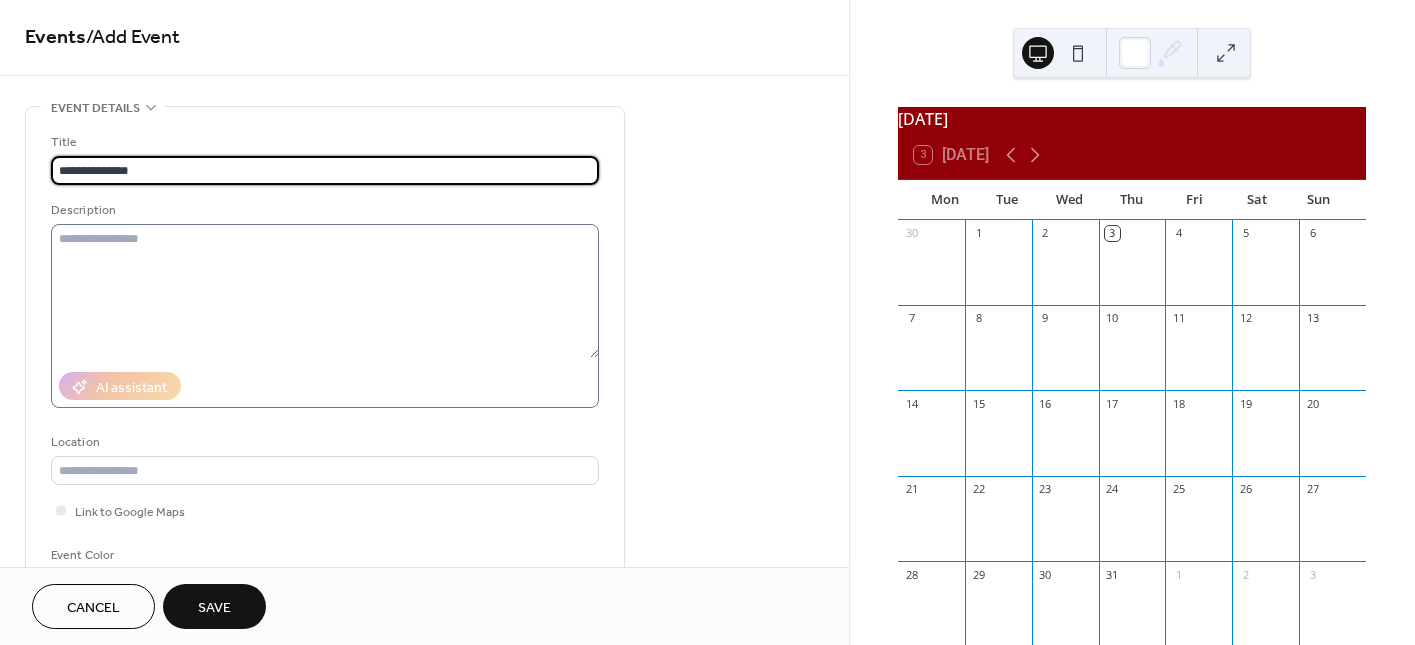 type on "**********" 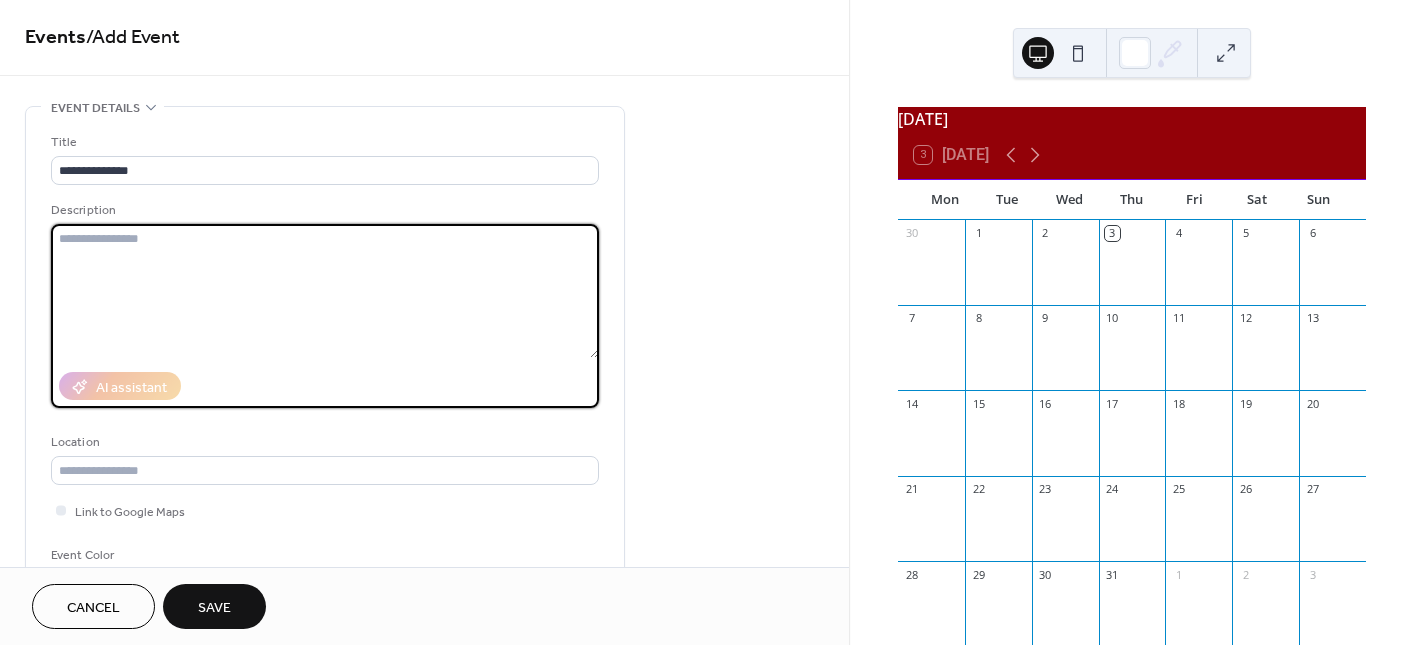 click at bounding box center [325, 291] 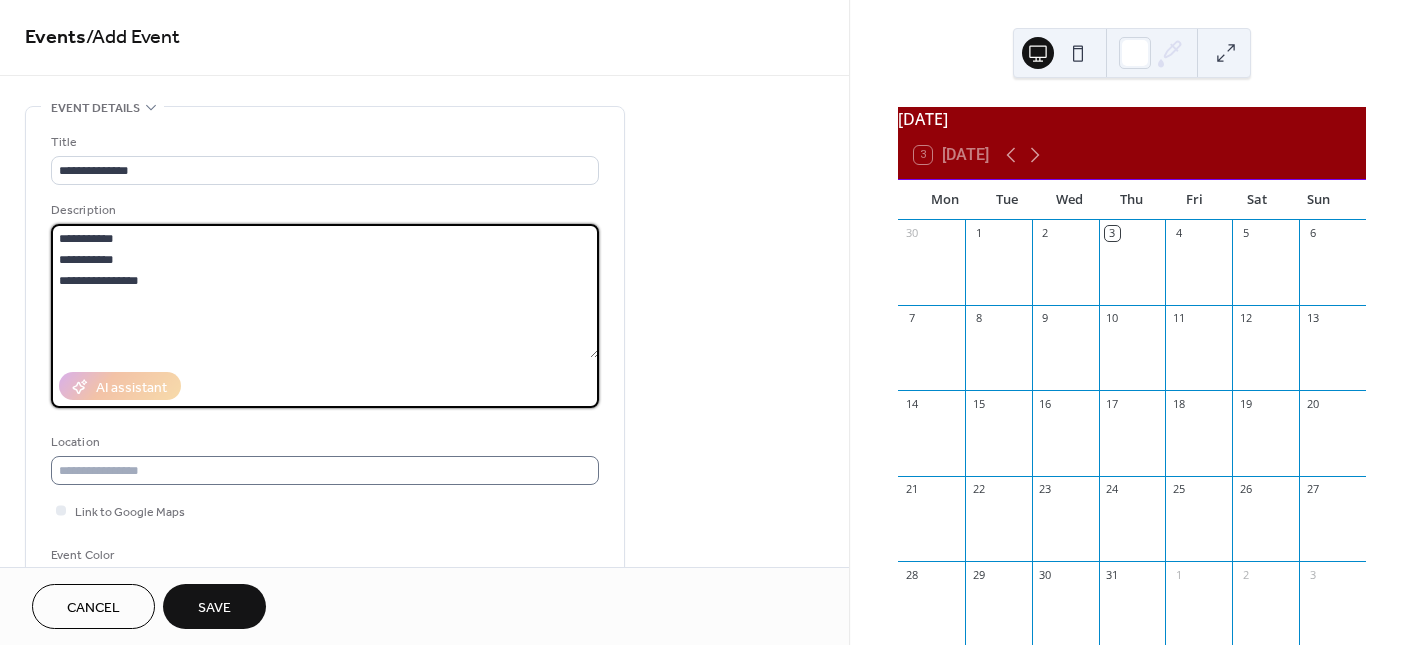 type on "**********" 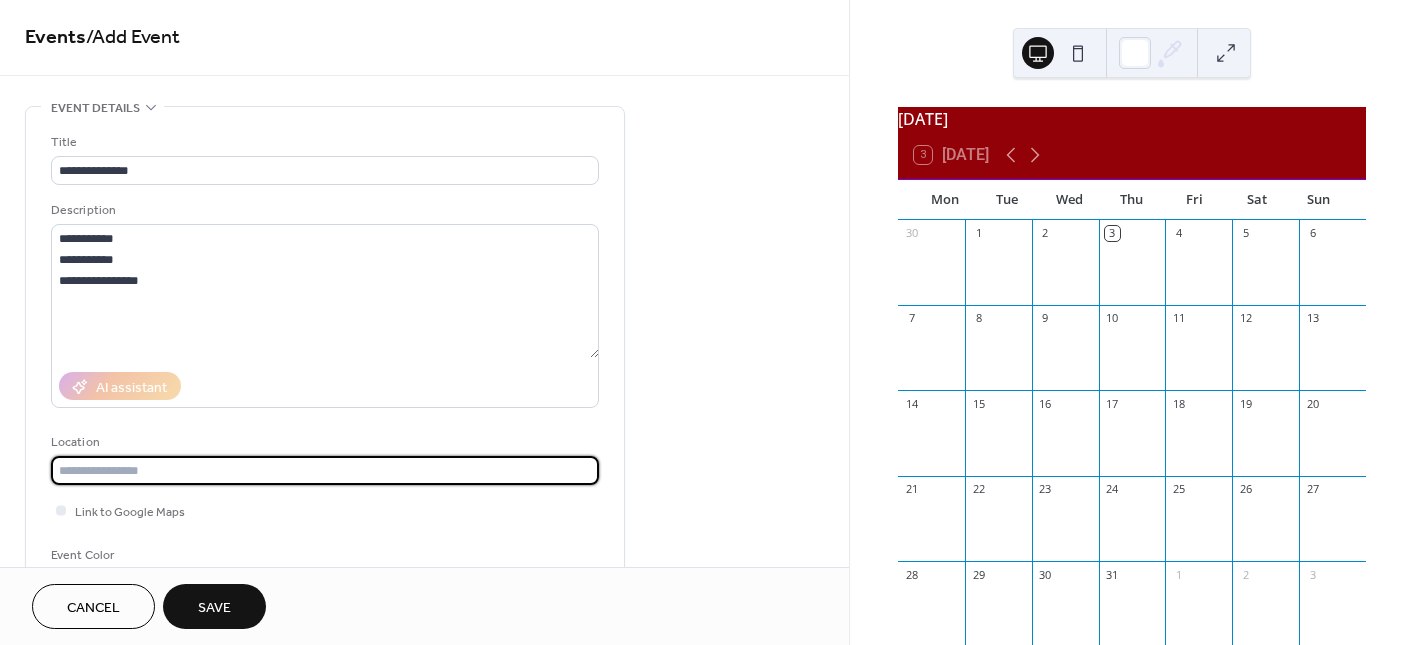 click at bounding box center [325, 470] 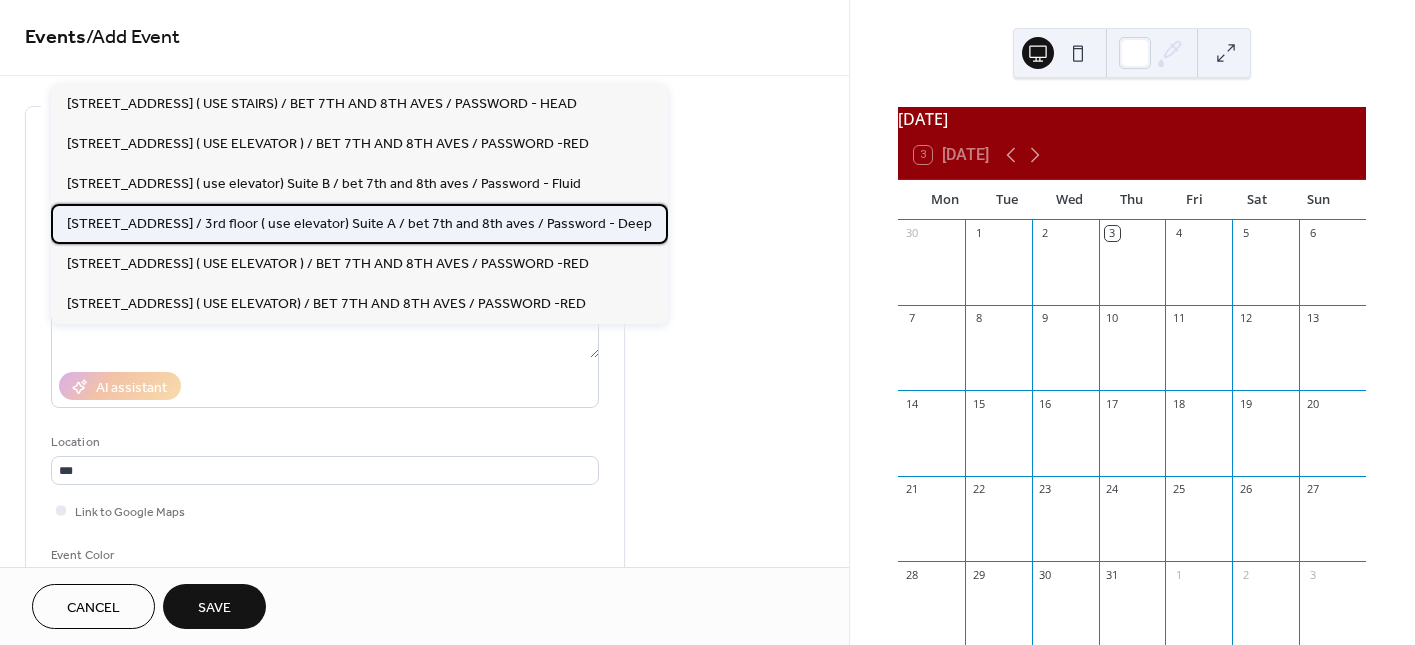 click on "[STREET_ADDRESS] / 3rd floor ( use elevator) Suite A / bet 7th and 8th aves / Password - Deep" at bounding box center [359, 224] 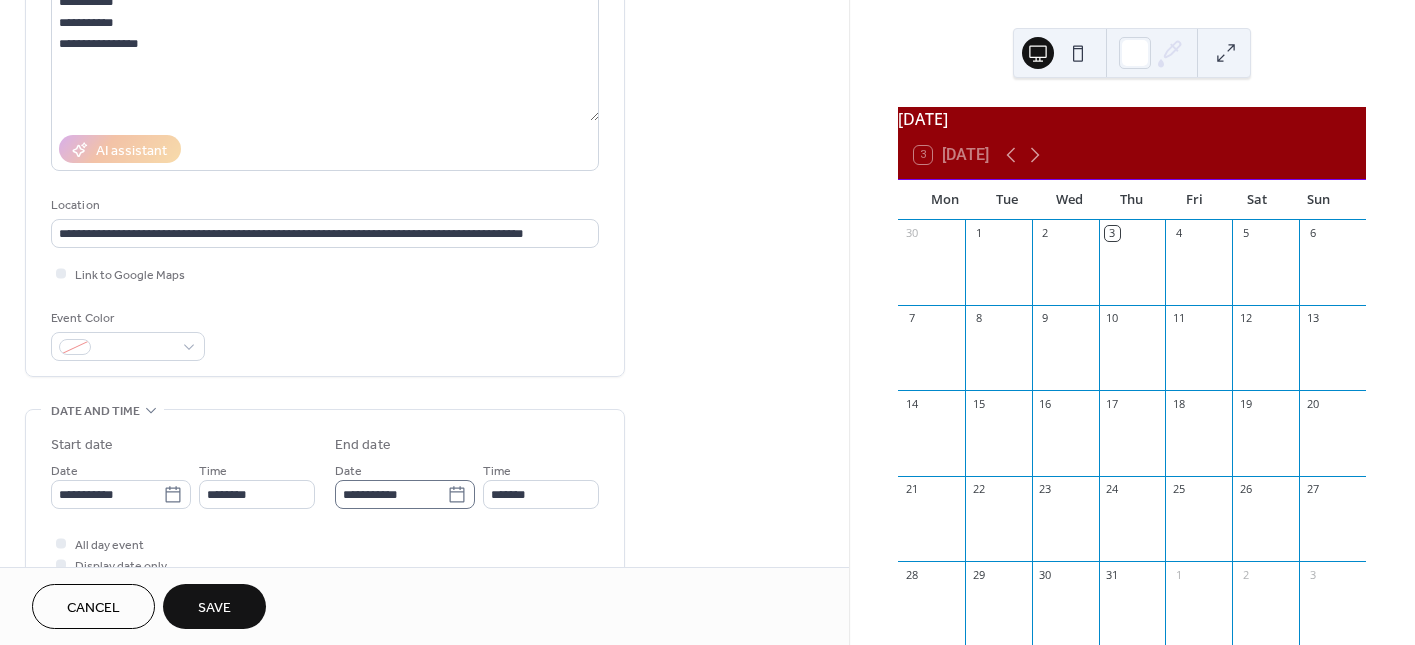 scroll, scrollTop: 247, scrollLeft: 0, axis: vertical 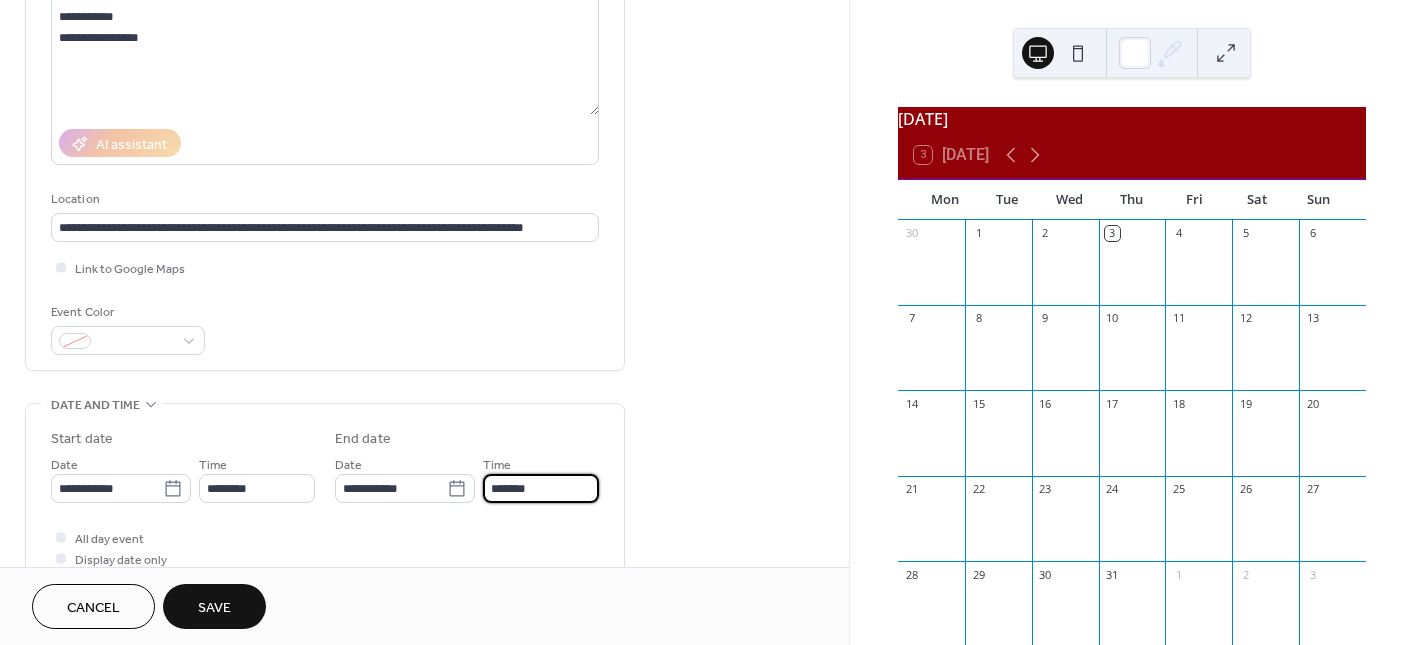 click on "*******" at bounding box center (541, 488) 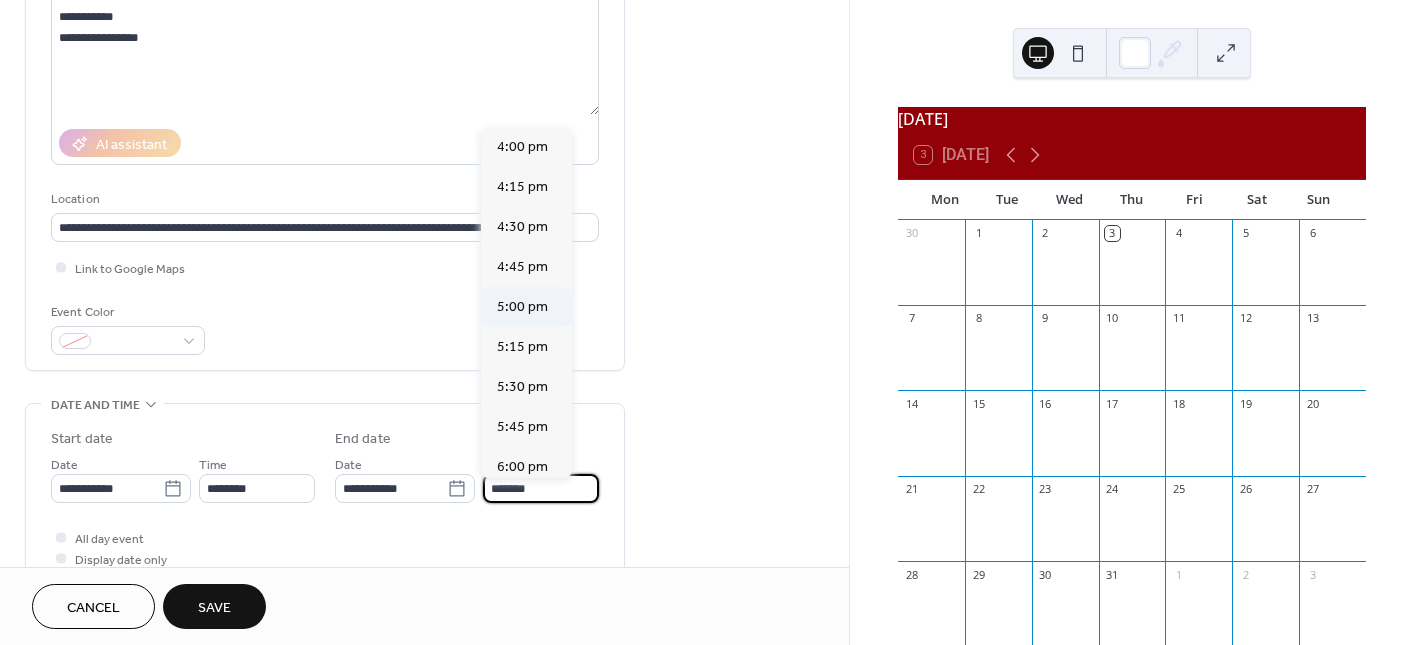 scroll, scrollTop: 538, scrollLeft: 0, axis: vertical 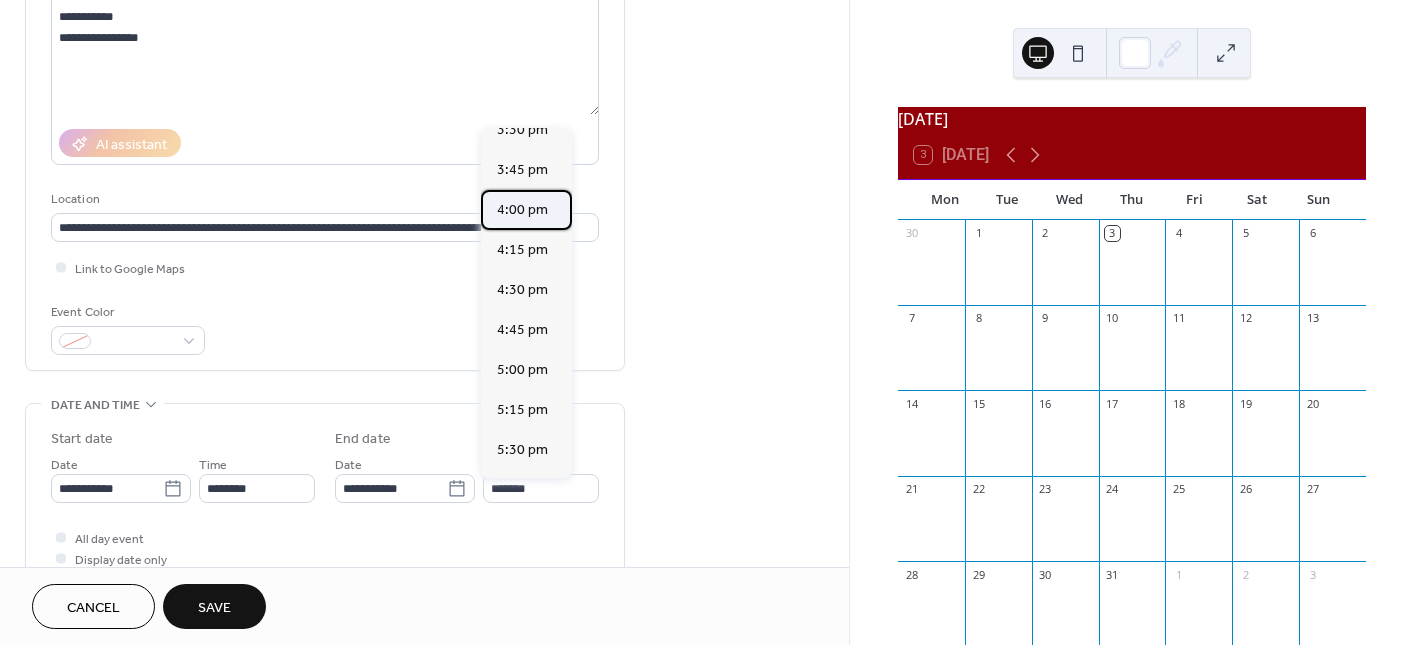 click on "4:00 pm" at bounding box center (522, 210) 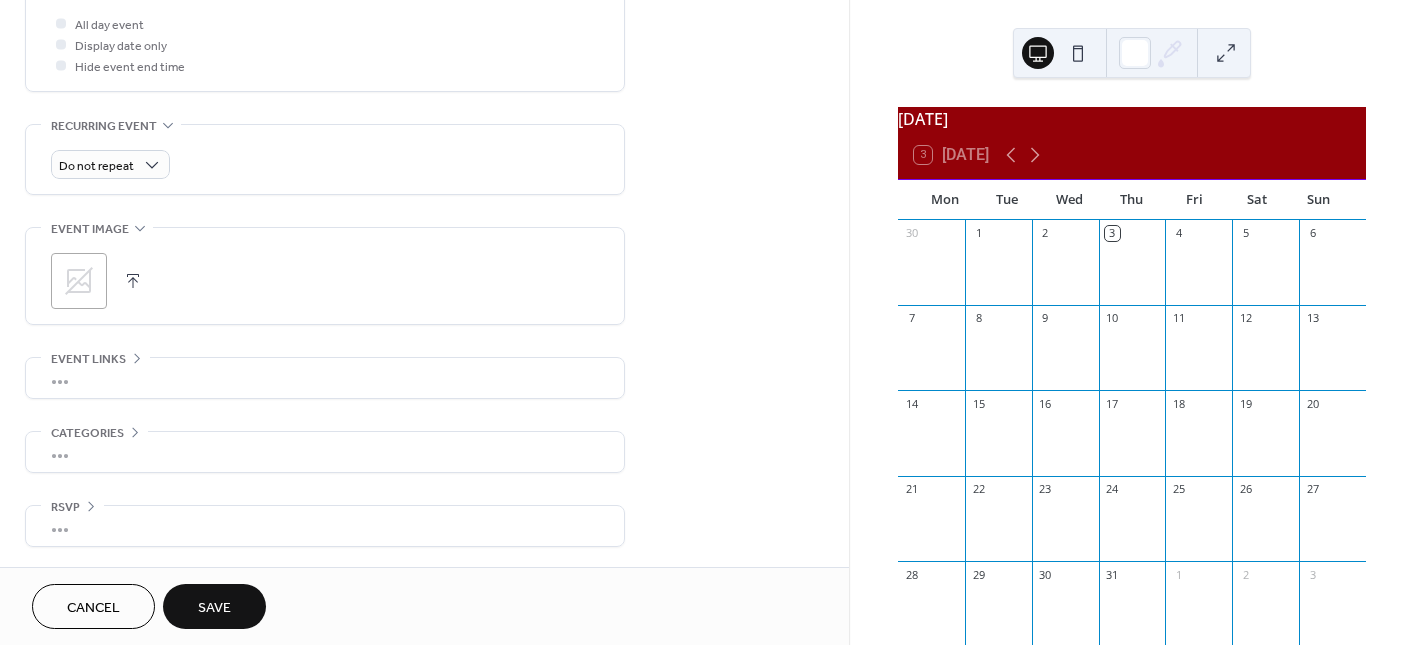 scroll, scrollTop: 767, scrollLeft: 0, axis: vertical 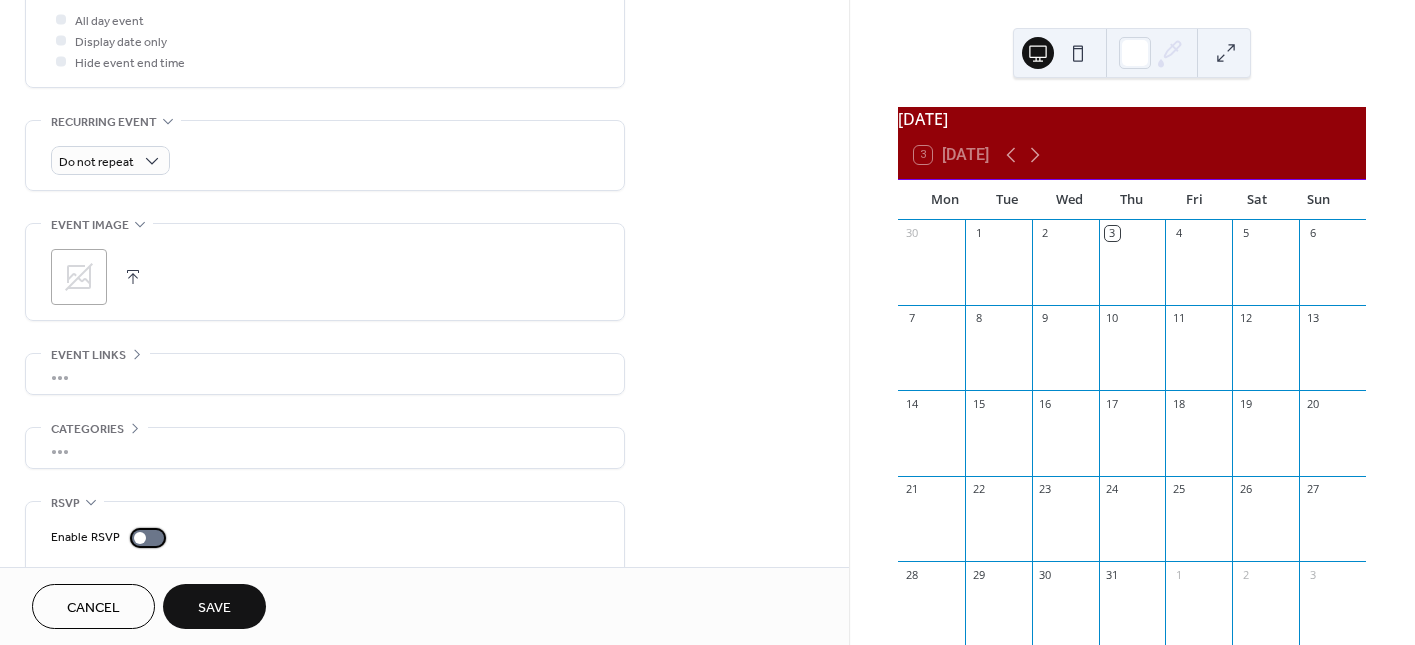 click at bounding box center (140, 538) 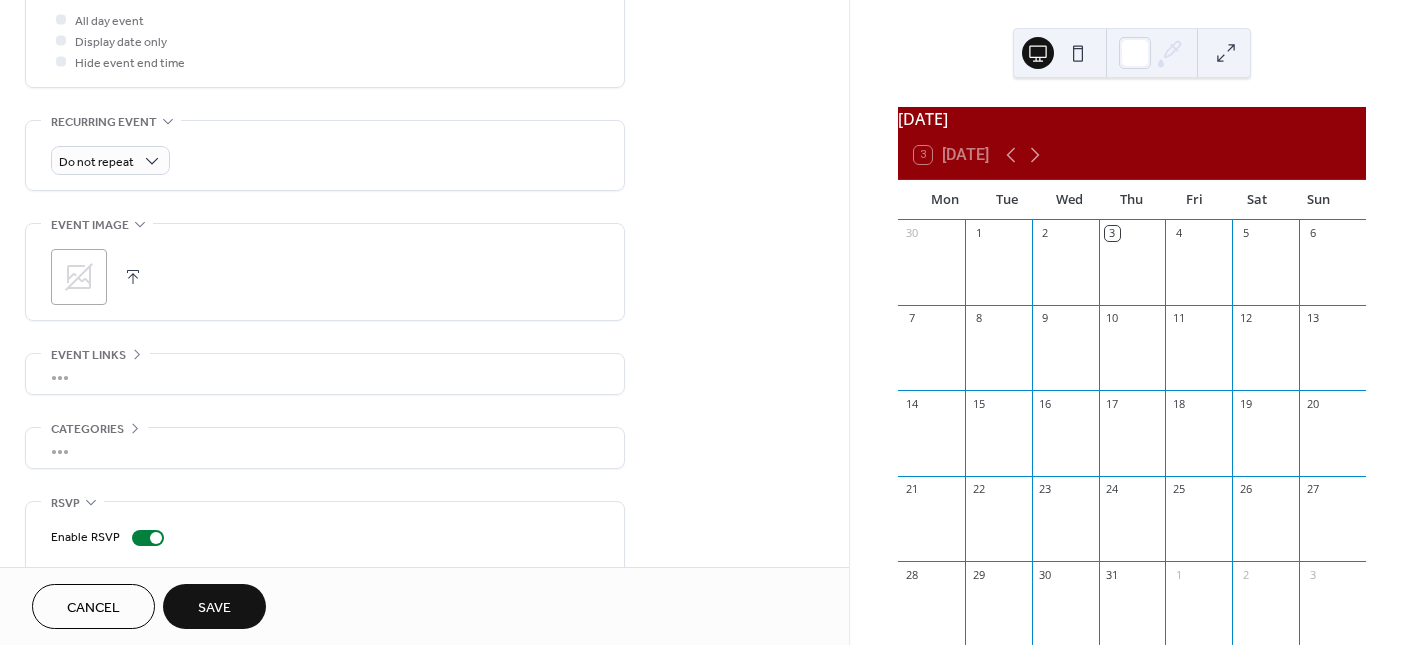 click on "Save" at bounding box center (214, 608) 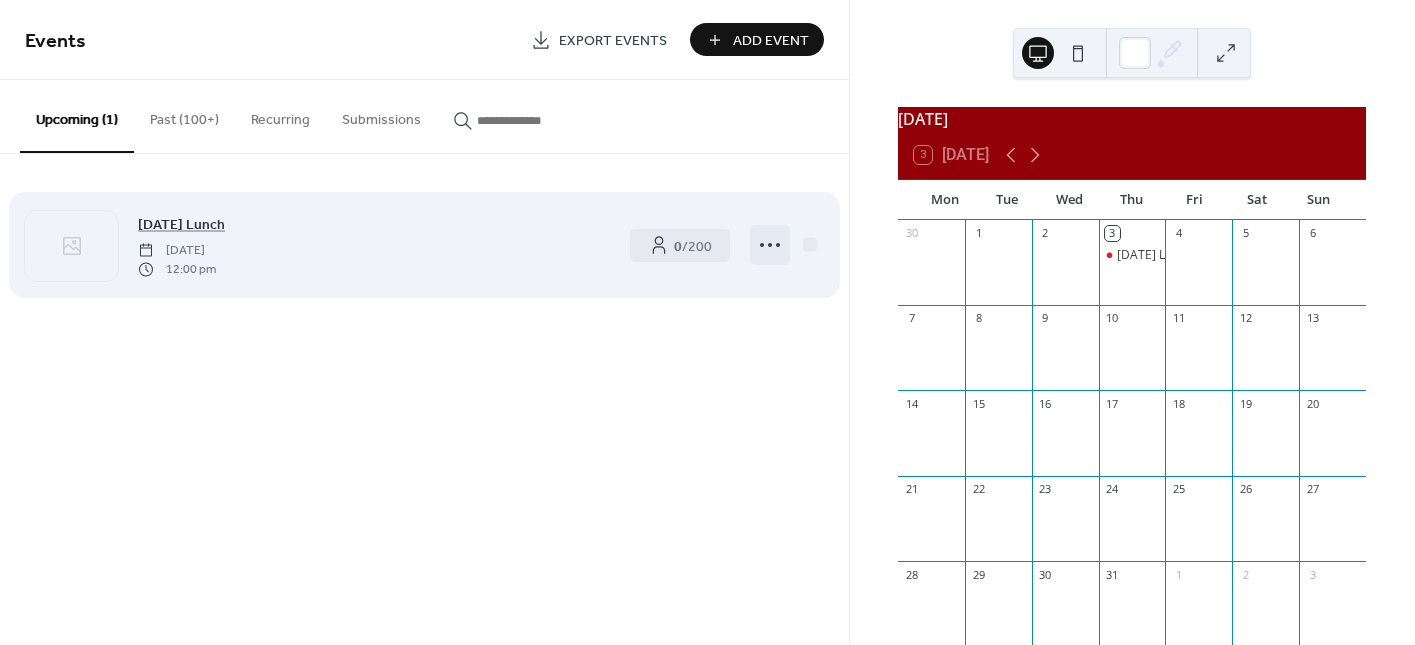click 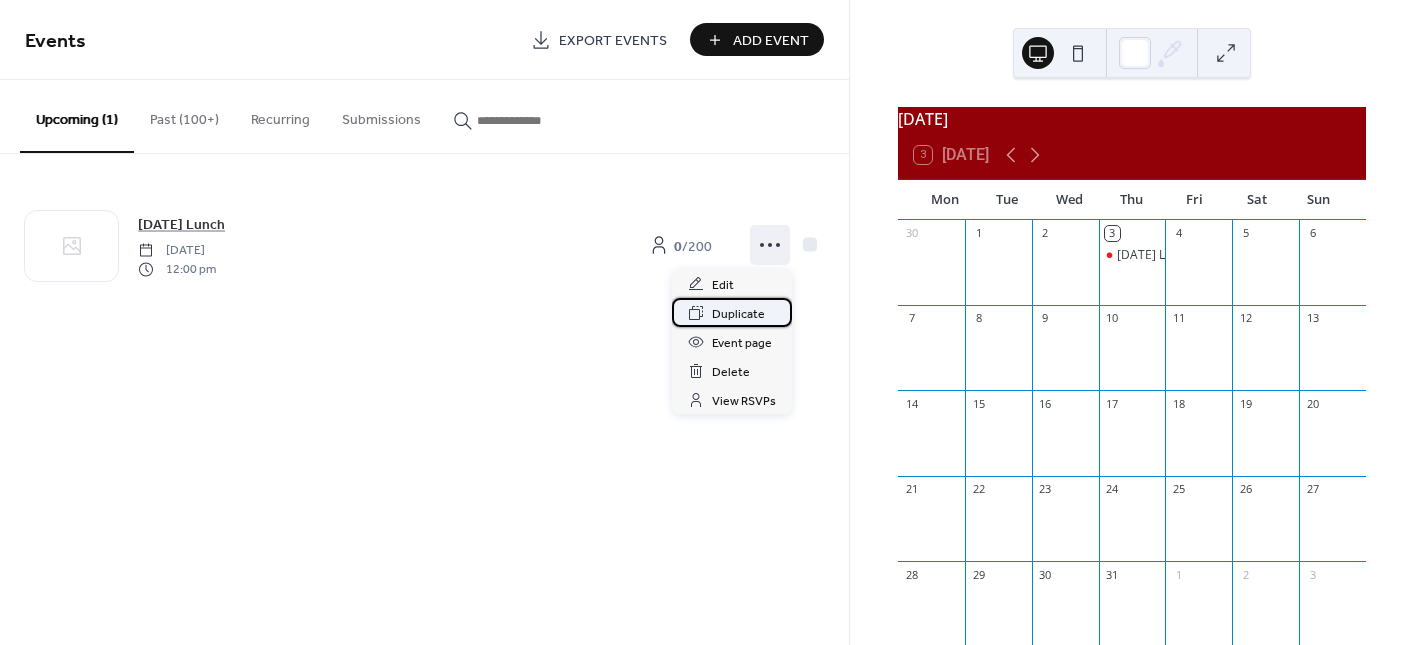 click on "Duplicate" at bounding box center (738, 314) 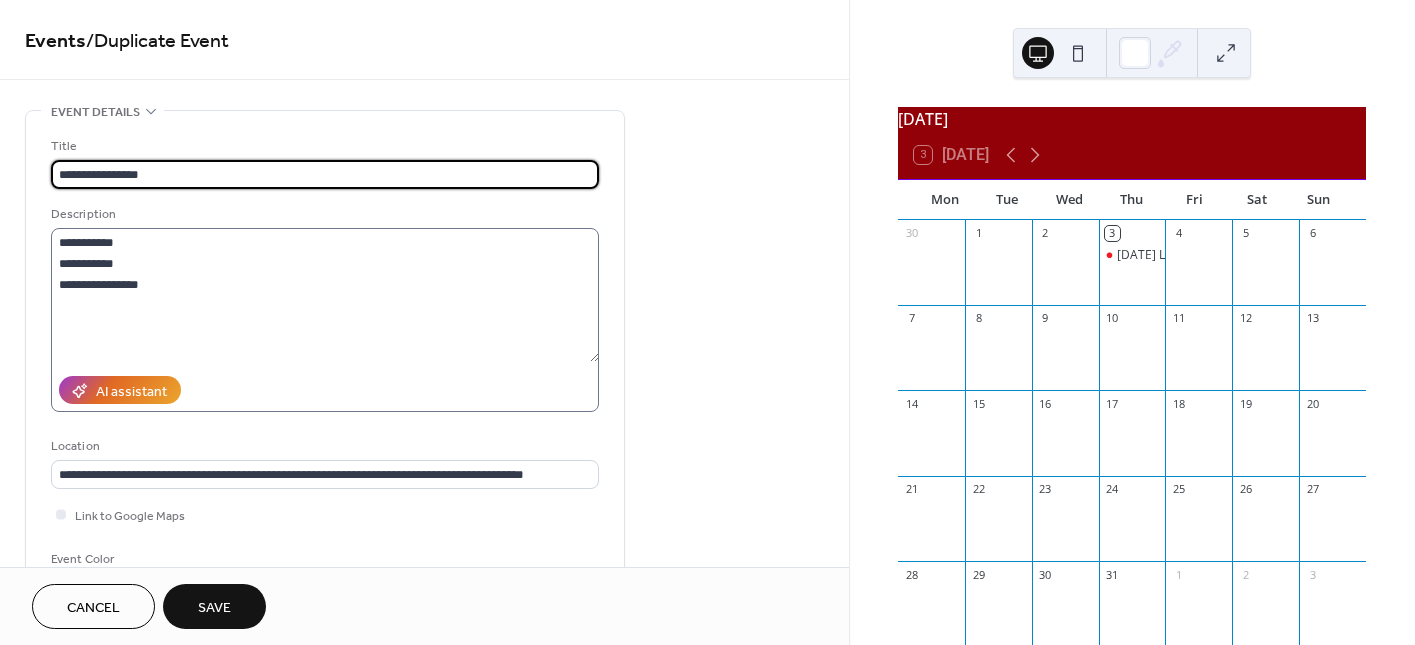 type on "**********" 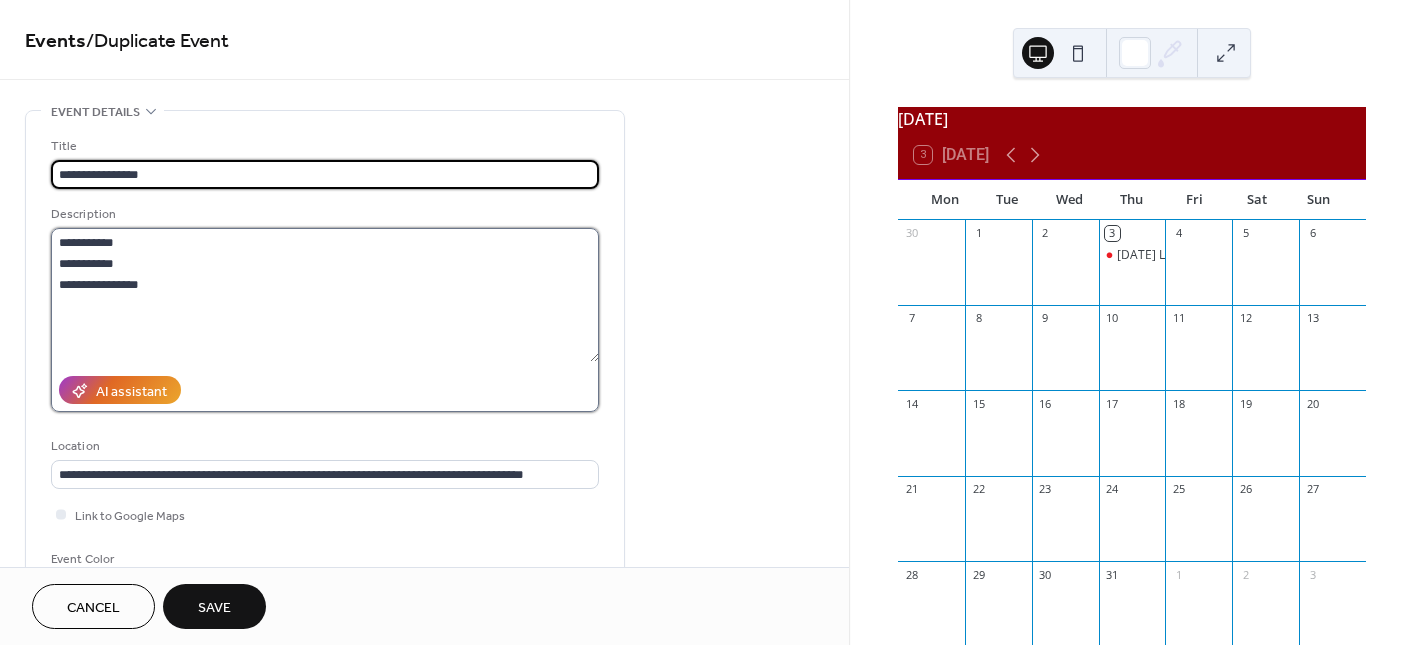 click on "**********" at bounding box center (325, 295) 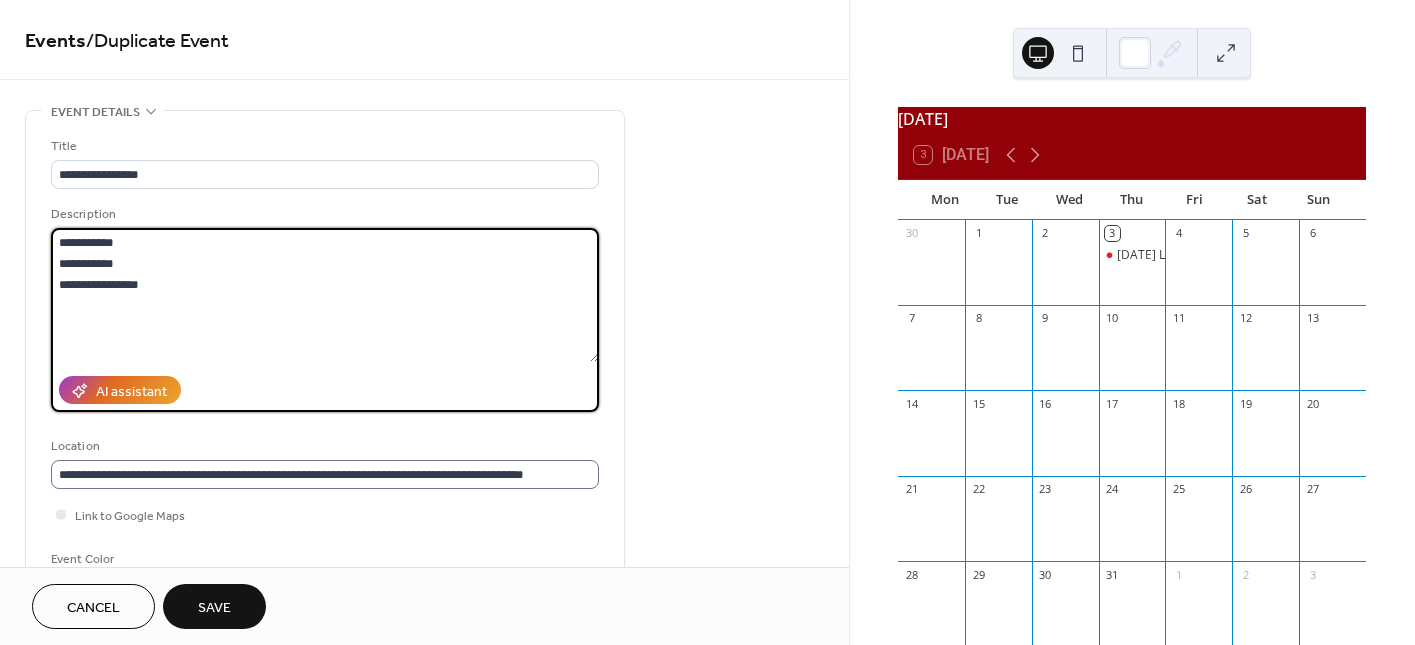 type on "**********" 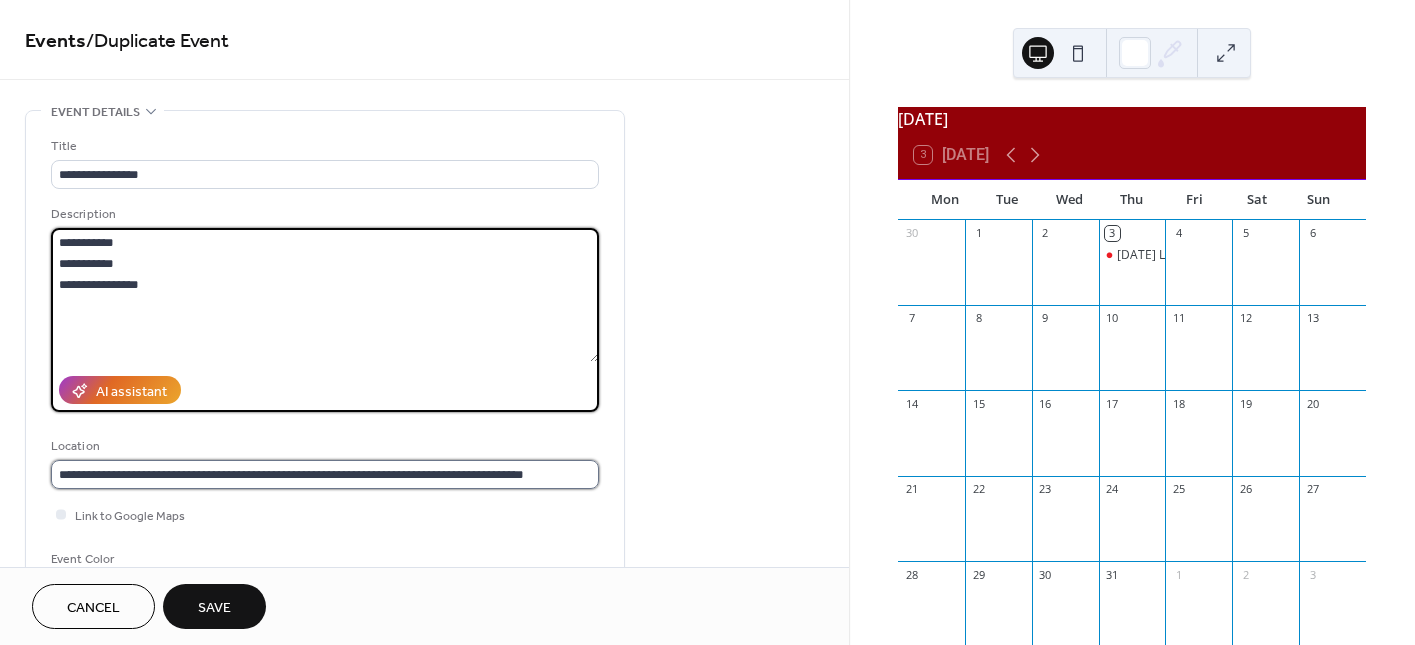 click on "**********" at bounding box center [325, 474] 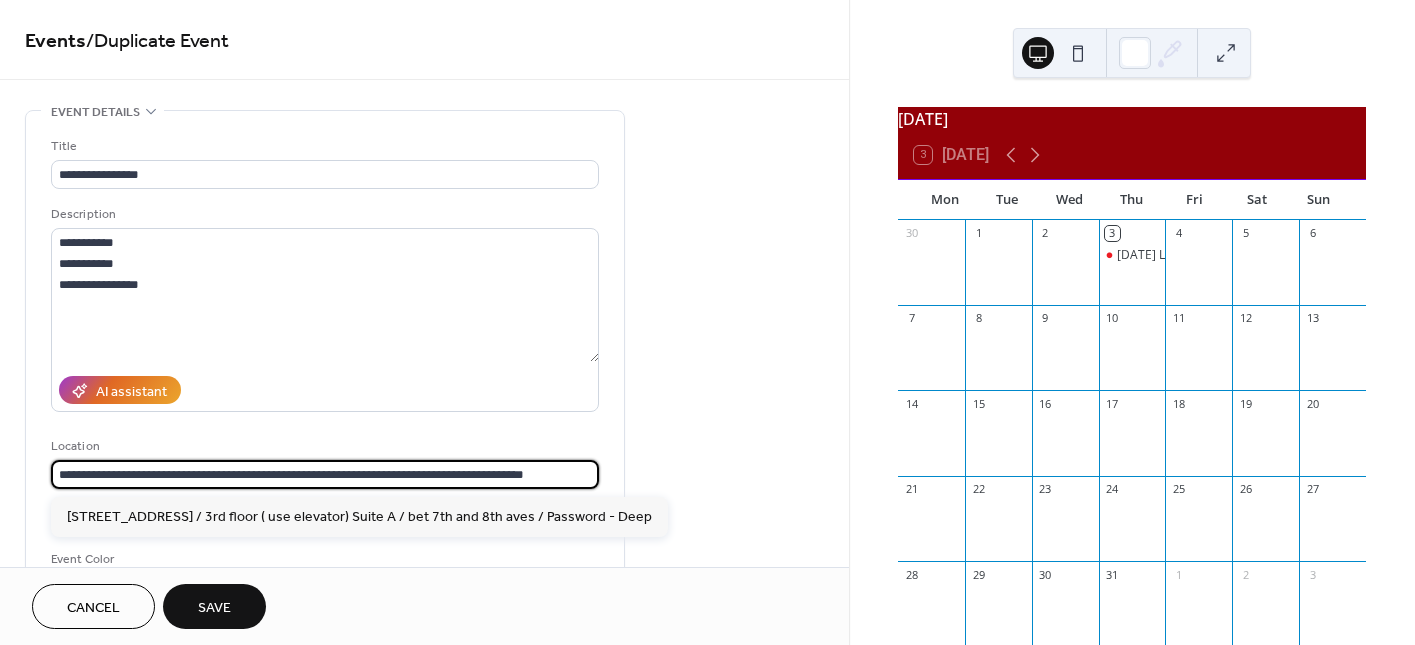 click on "**********" at bounding box center (325, 474) 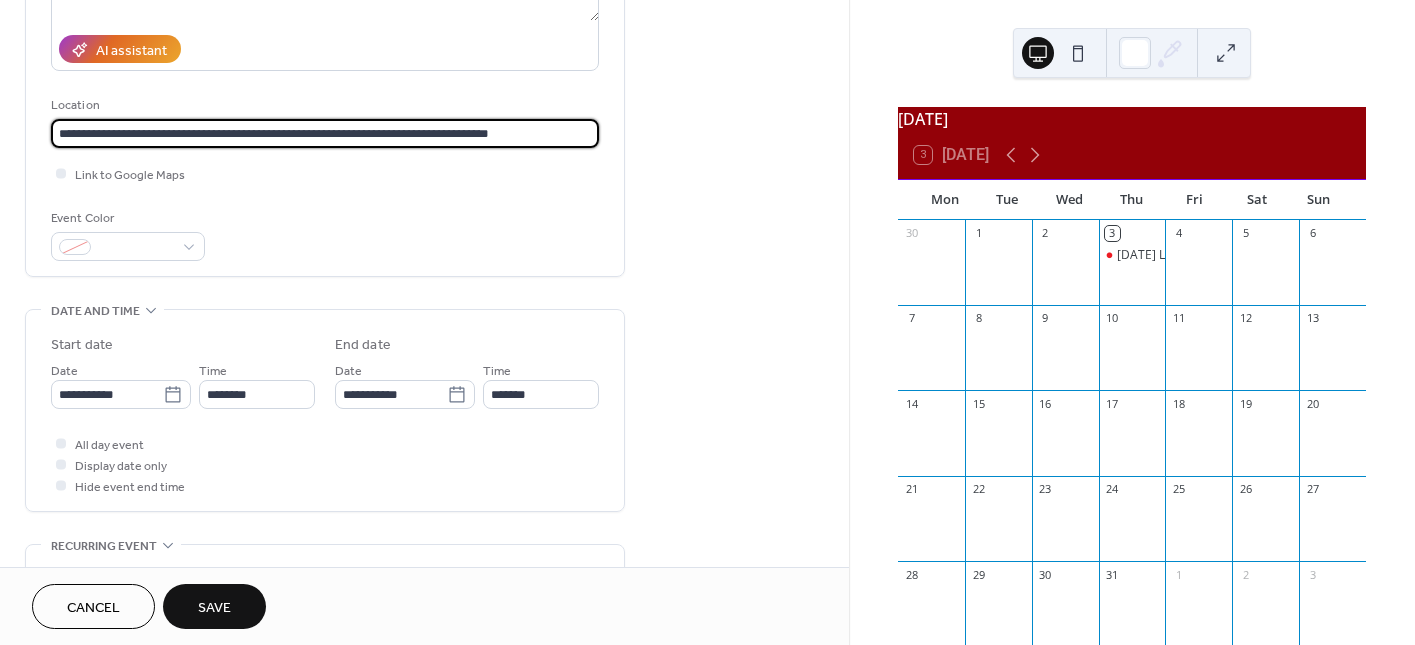 scroll, scrollTop: 345, scrollLeft: 0, axis: vertical 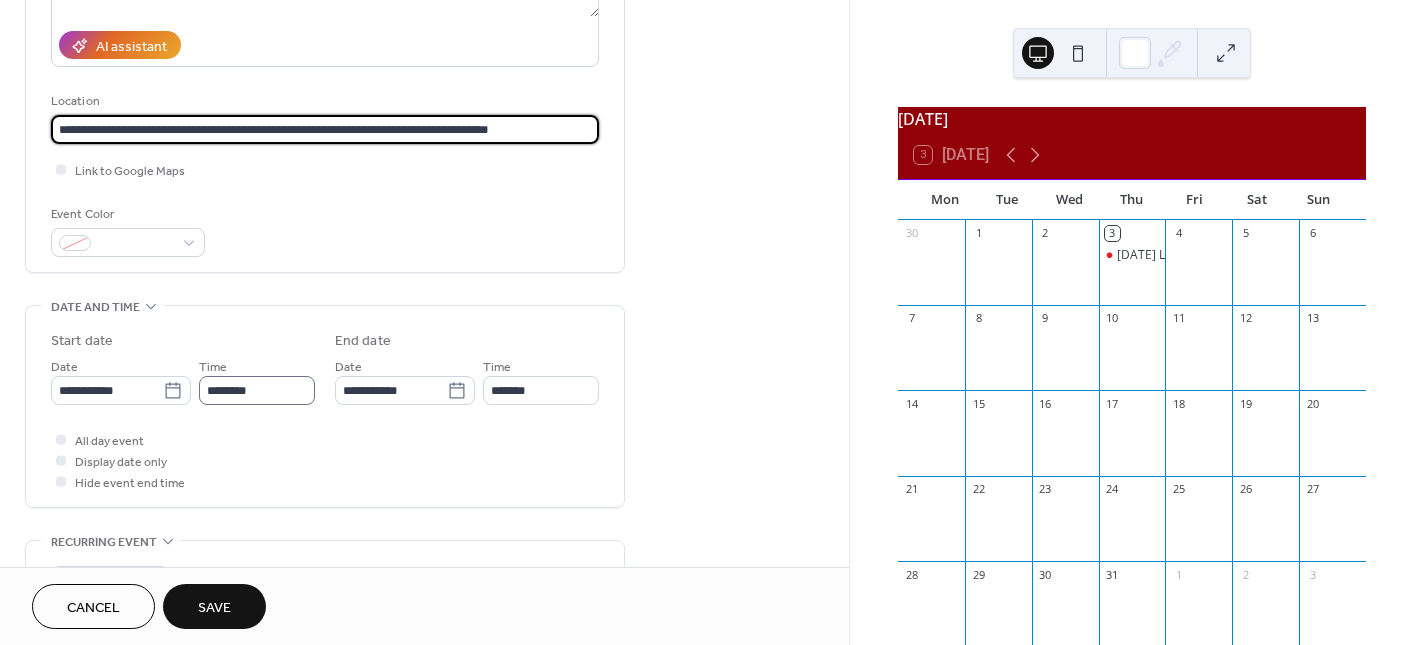type on "**********" 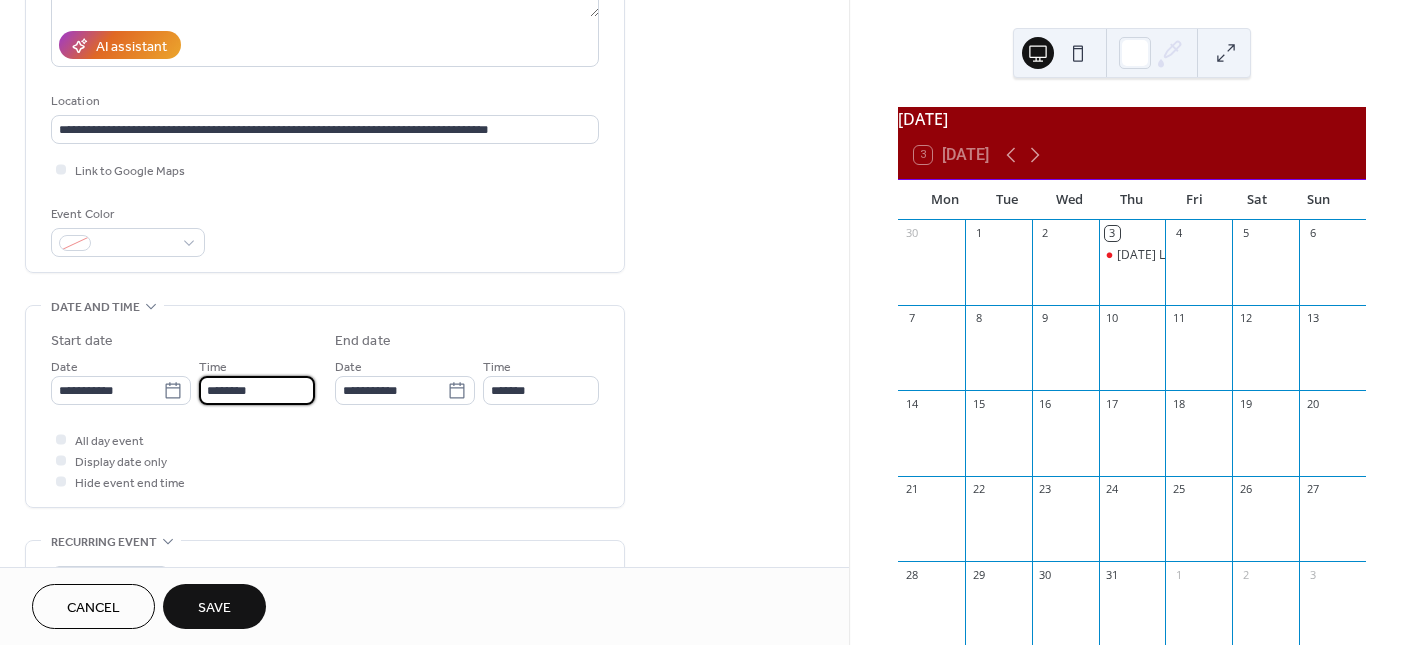 click on "********" at bounding box center (257, 390) 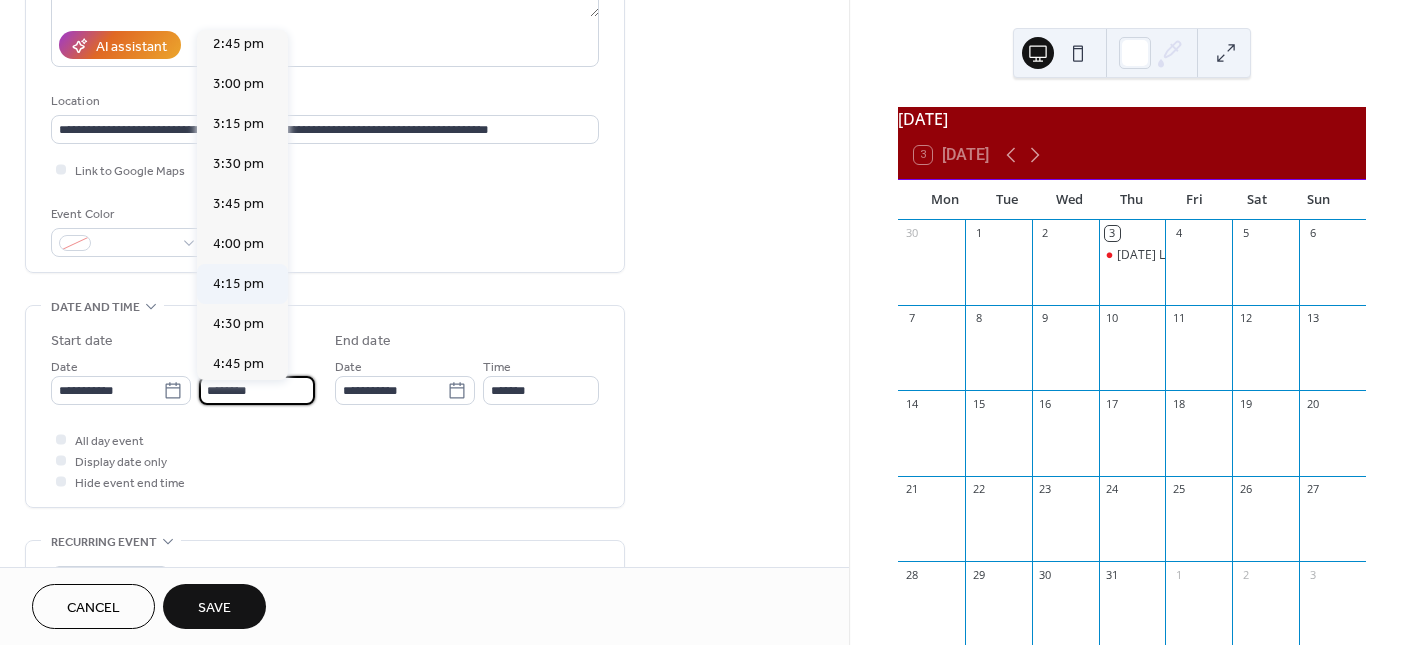 scroll, scrollTop: 2595, scrollLeft: 0, axis: vertical 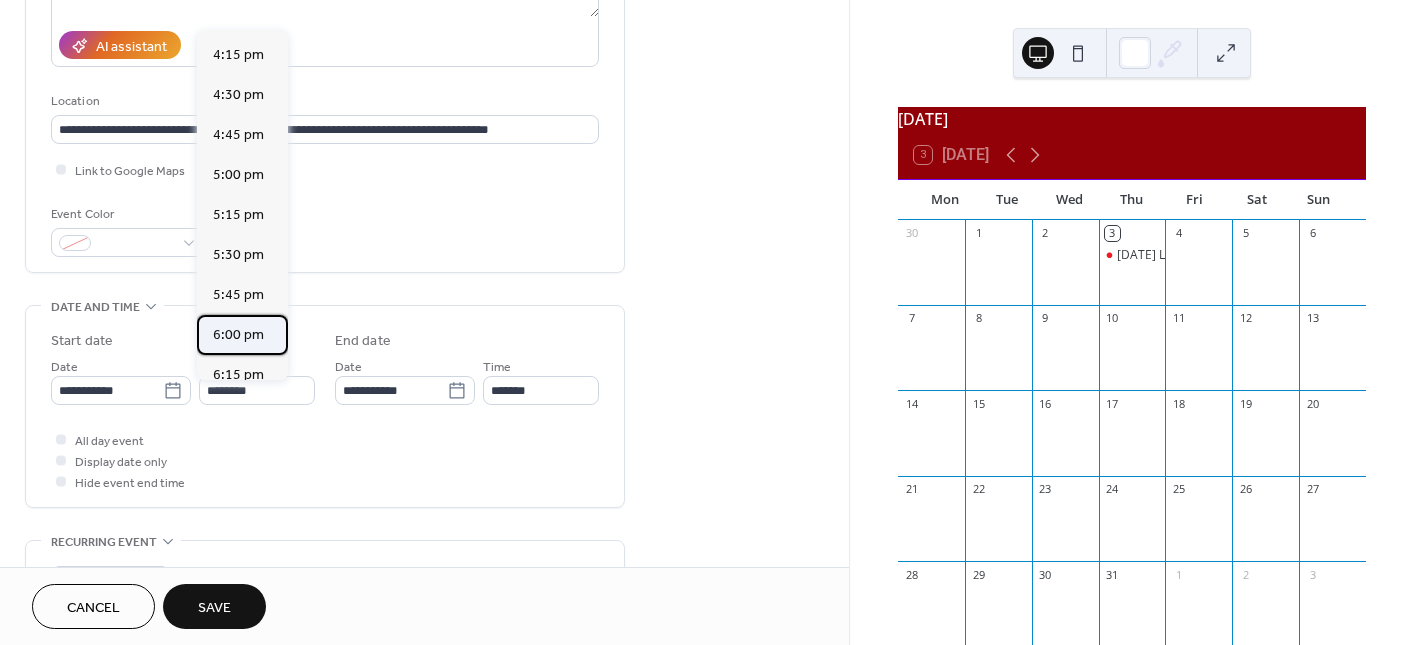 click on "6:00 pm" at bounding box center [238, 335] 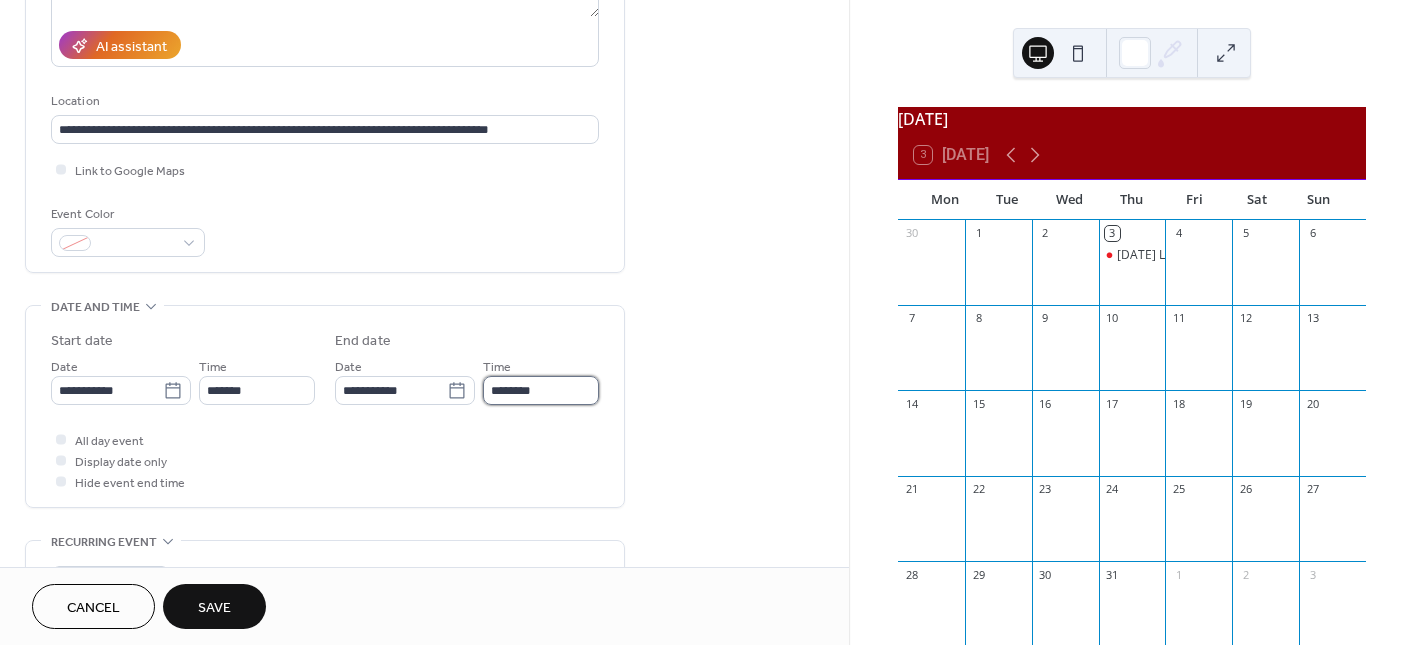 click on "********" at bounding box center (541, 390) 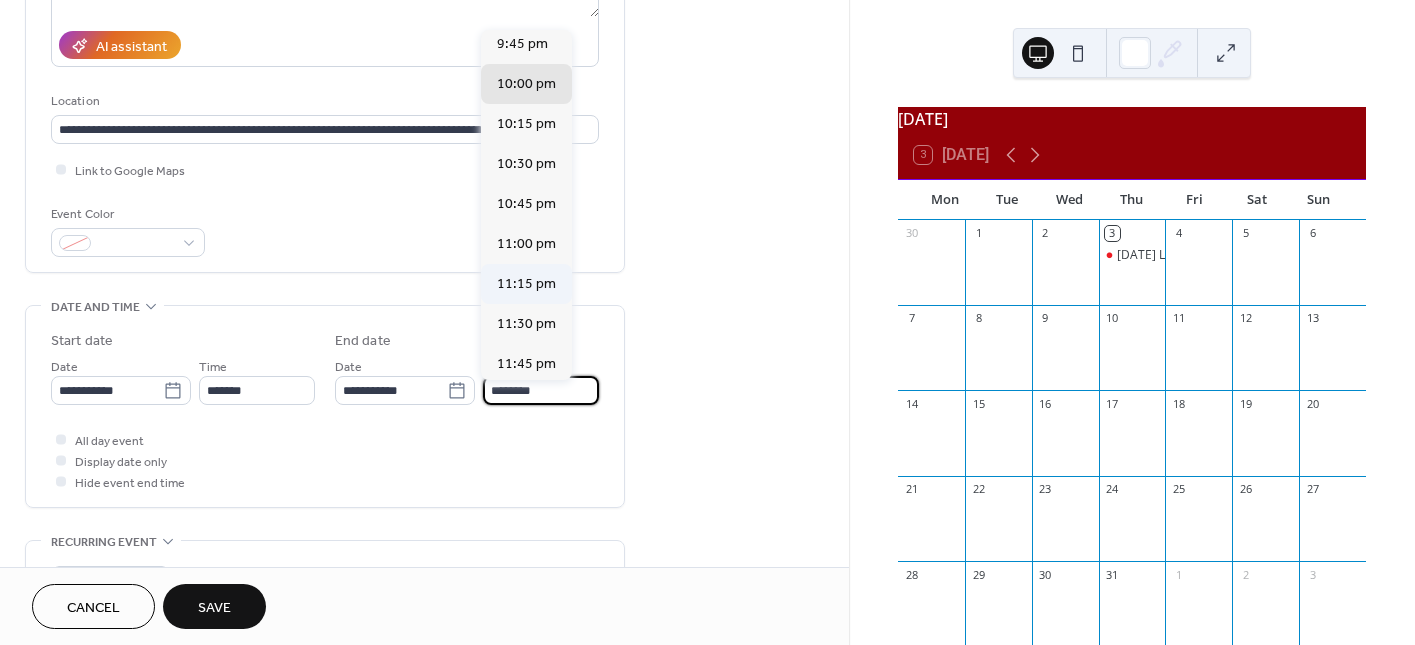 scroll, scrollTop: 562, scrollLeft: 0, axis: vertical 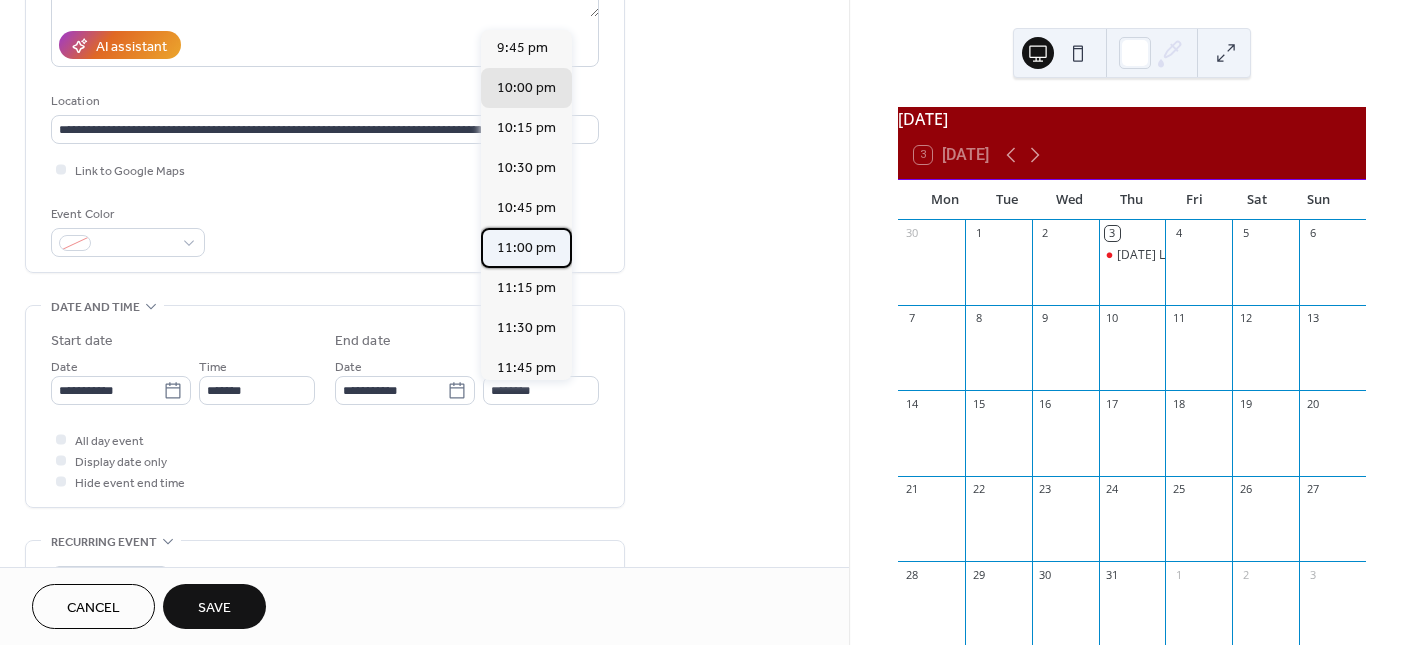 click on "11:00 pm" at bounding box center (526, 248) 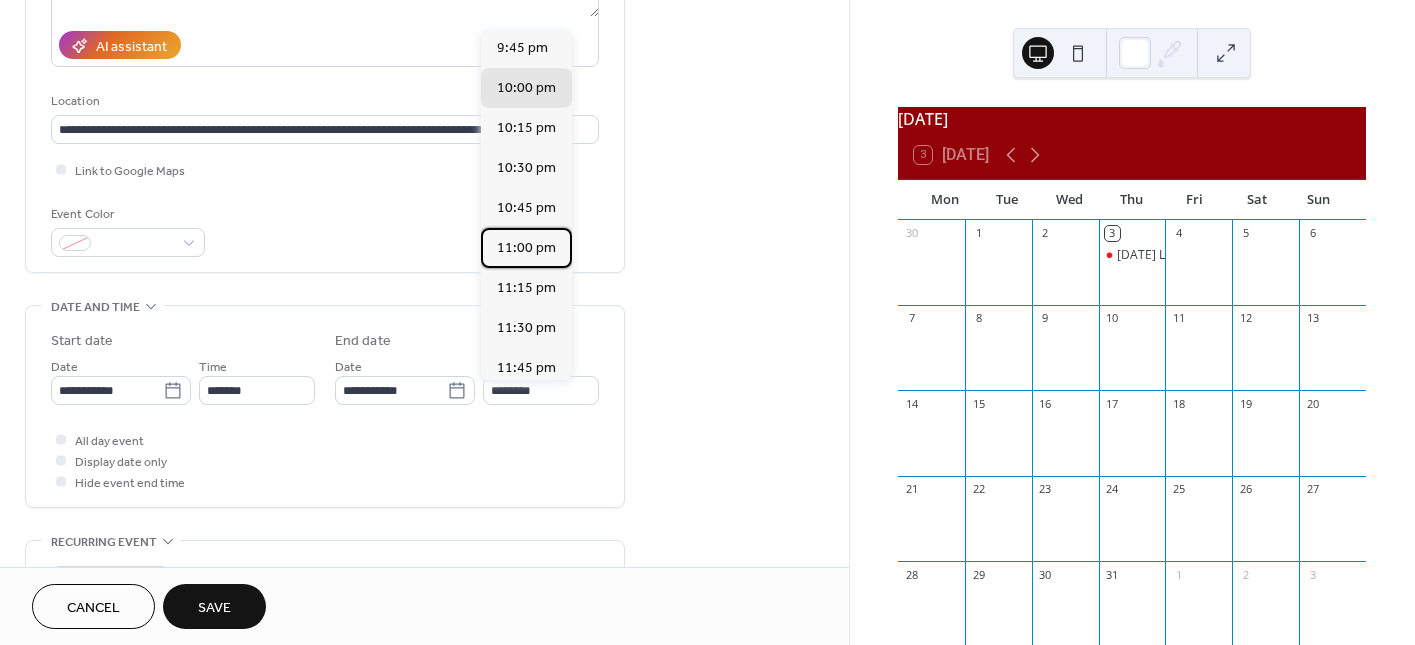 type on "********" 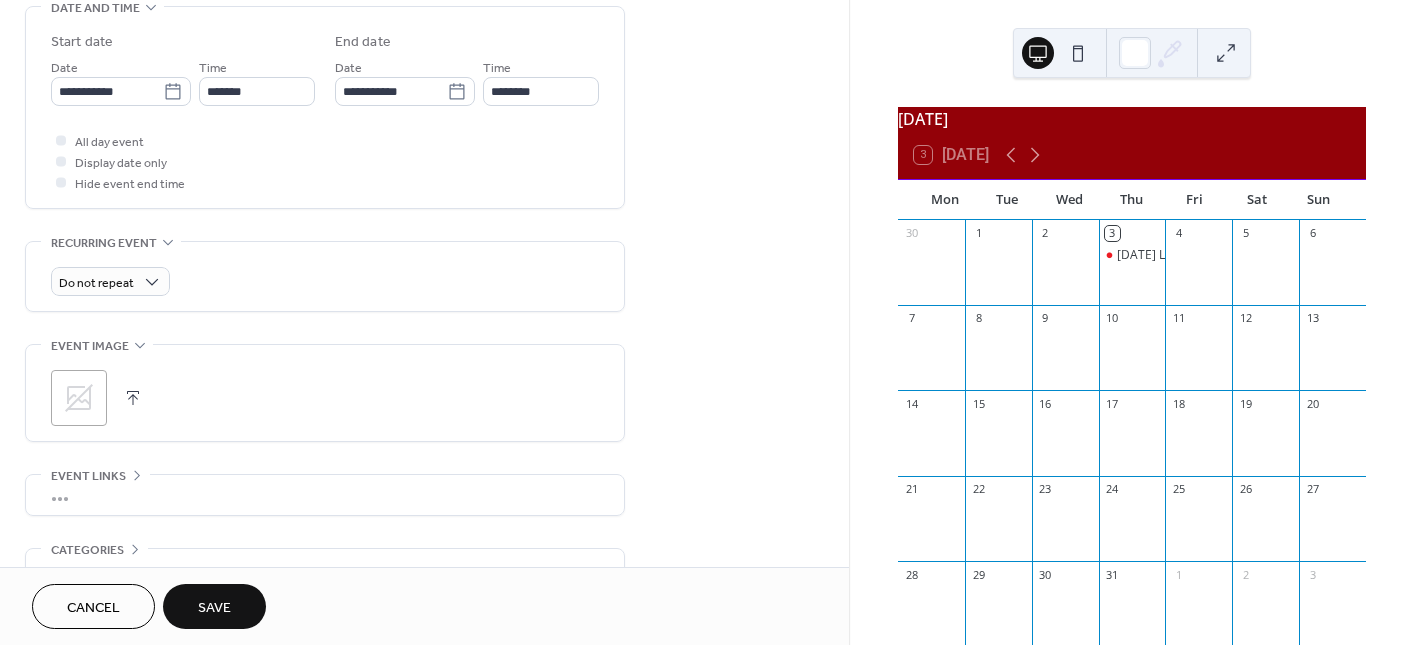 scroll, scrollTop: 857, scrollLeft: 0, axis: vertical 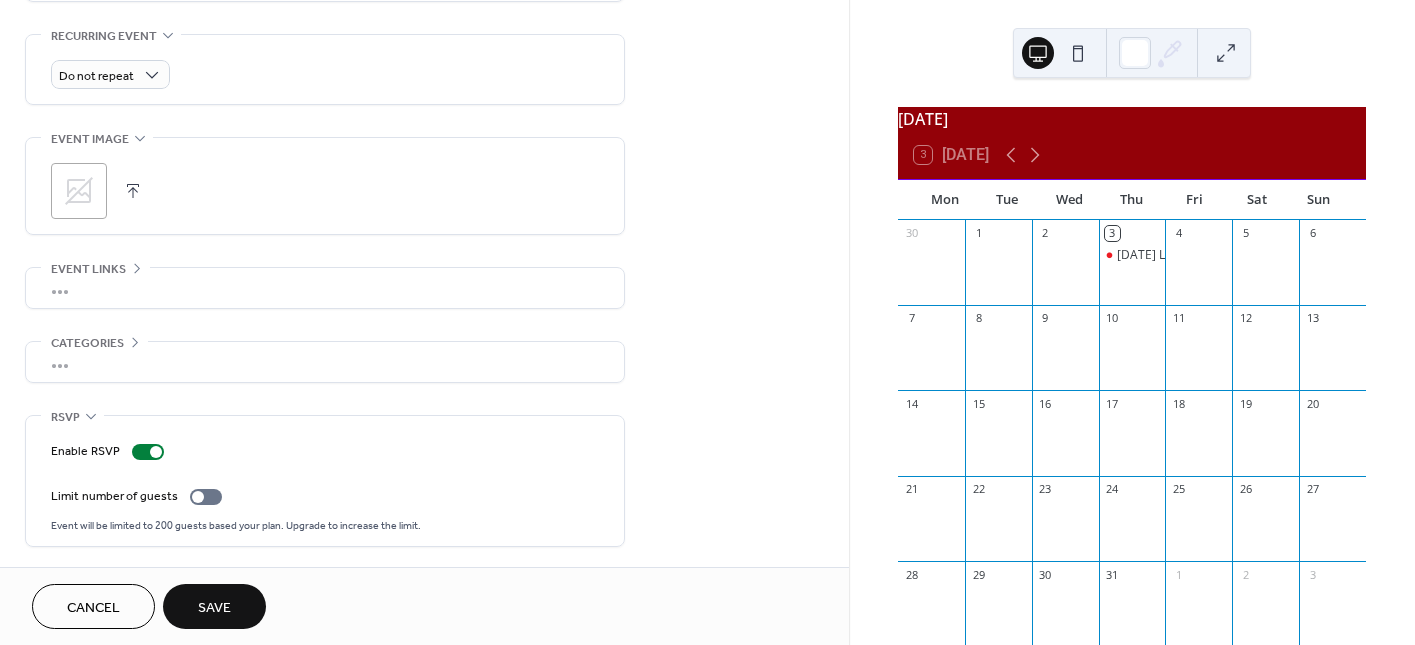 click on "Save" at bounding box center [214, 606] 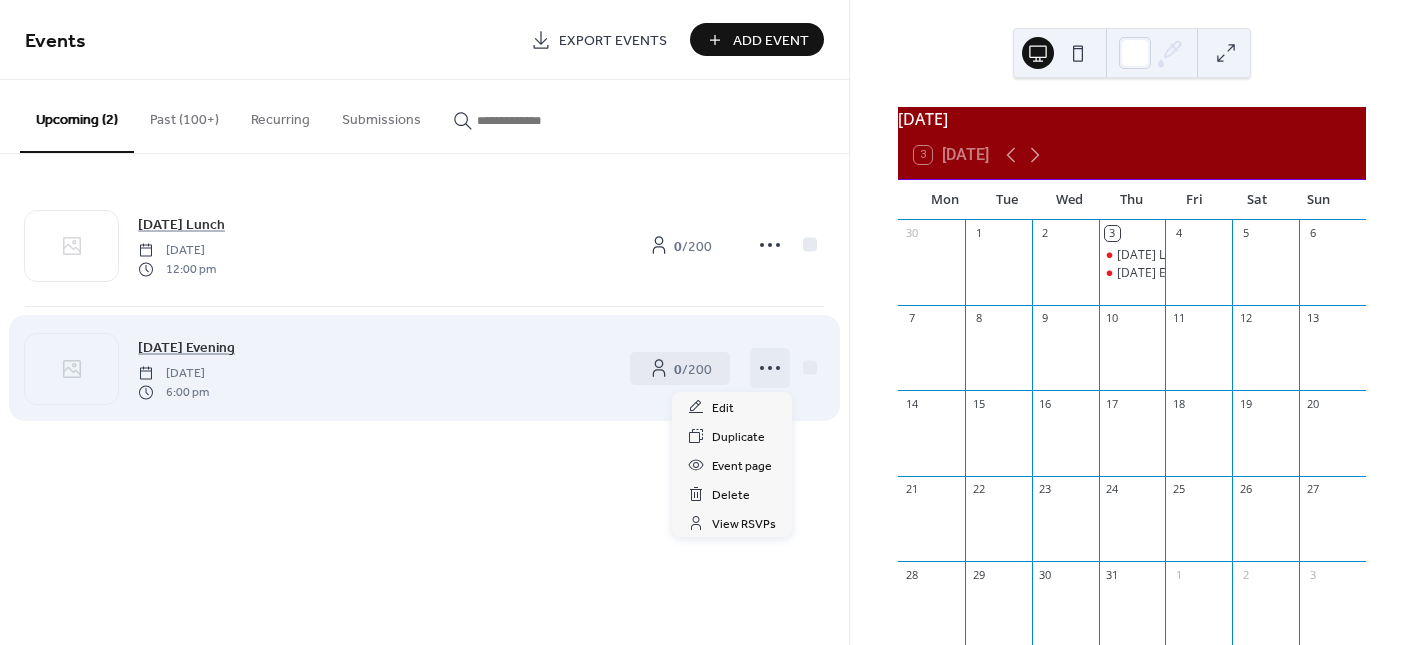click 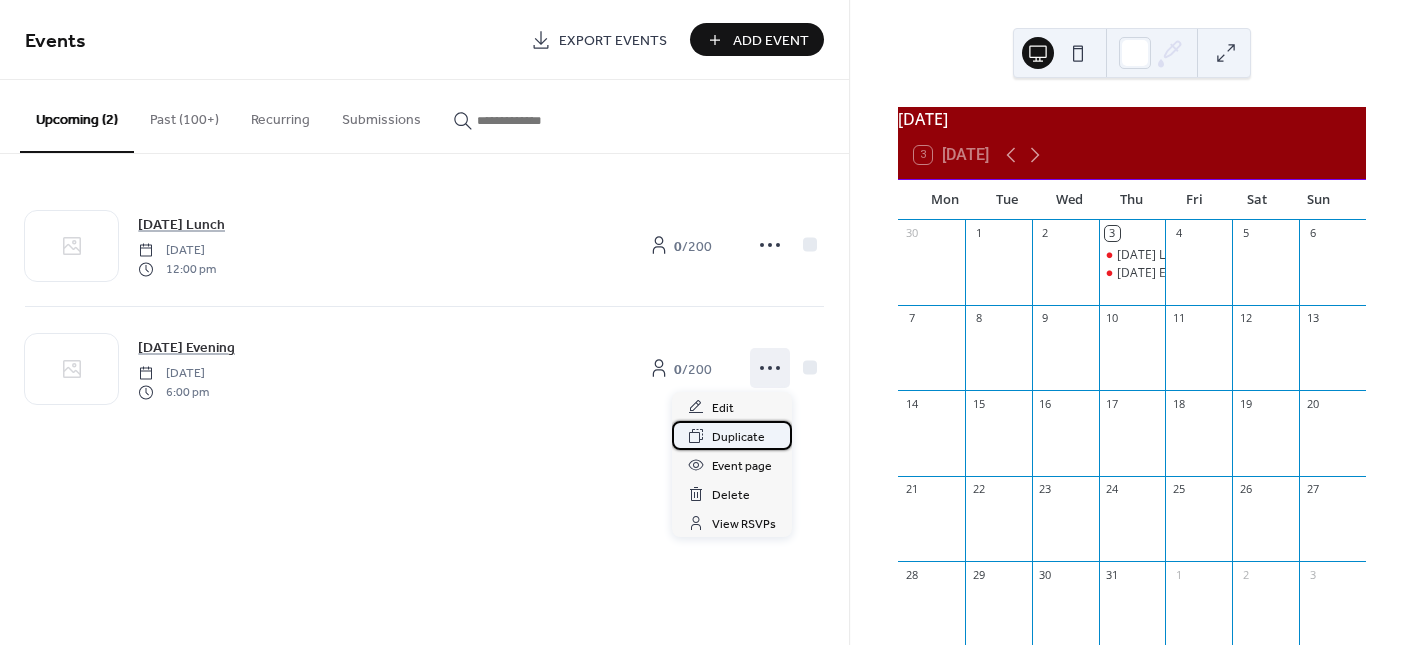 click on "Duplicate" at bounding box center (738, 437) 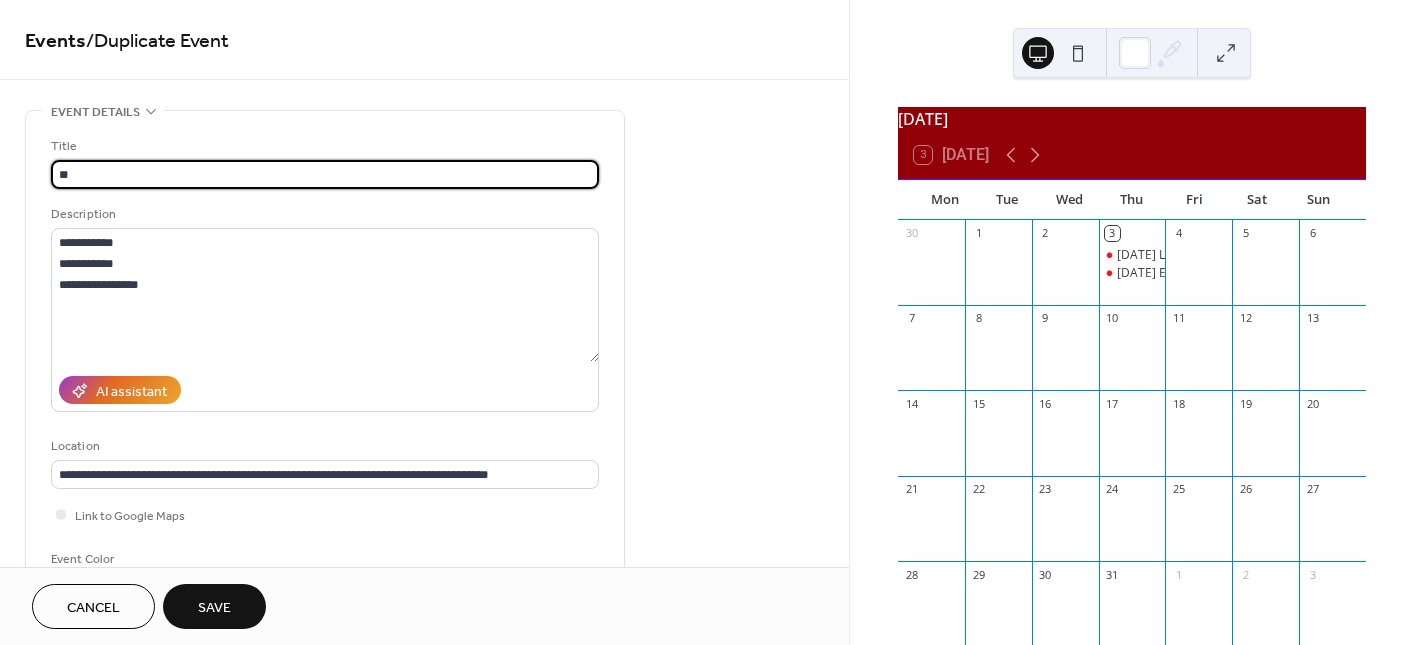 type on "*" 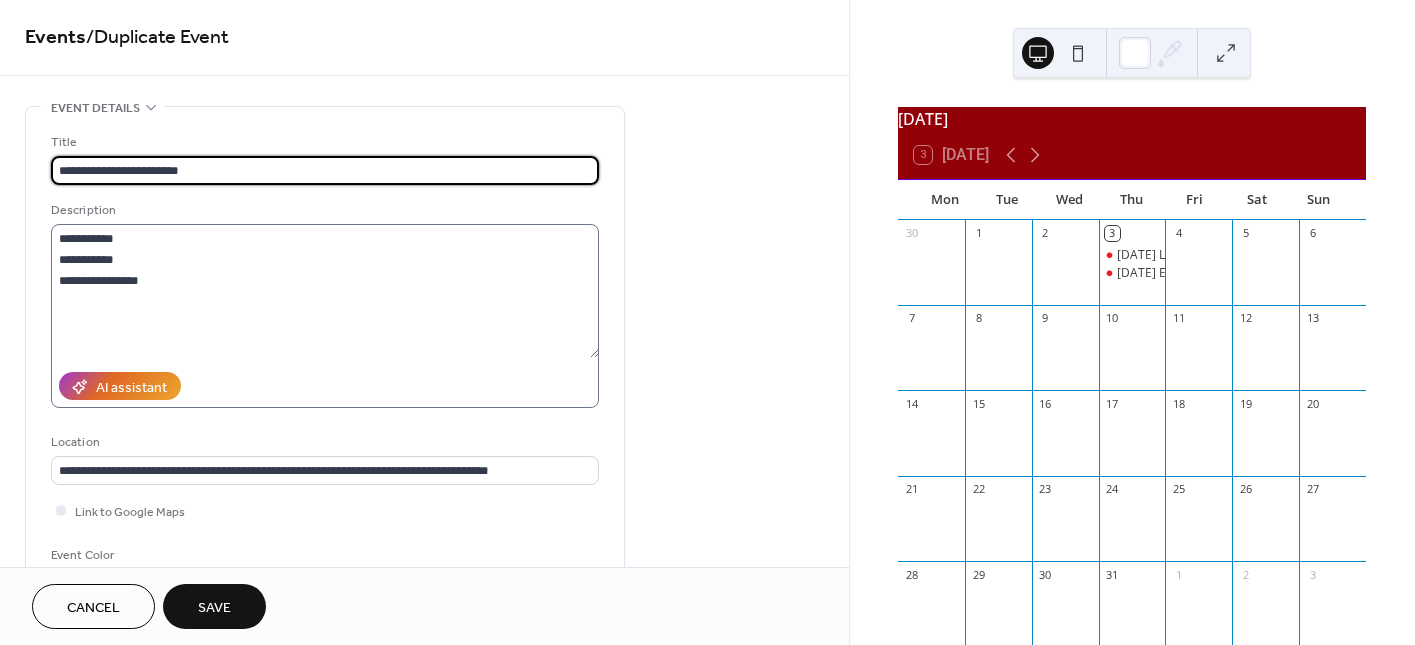 scroll, scrollTop: 8, scrollLeft: 0, axis: vertical 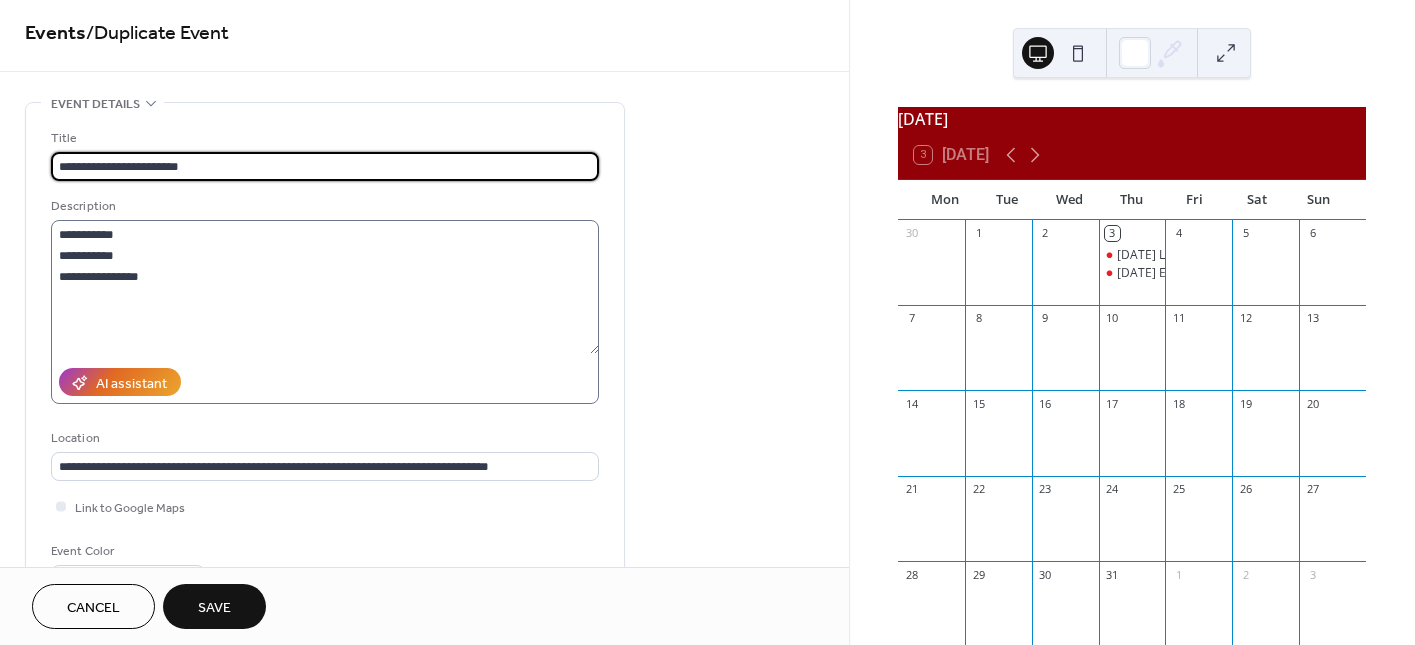 type on "**********" 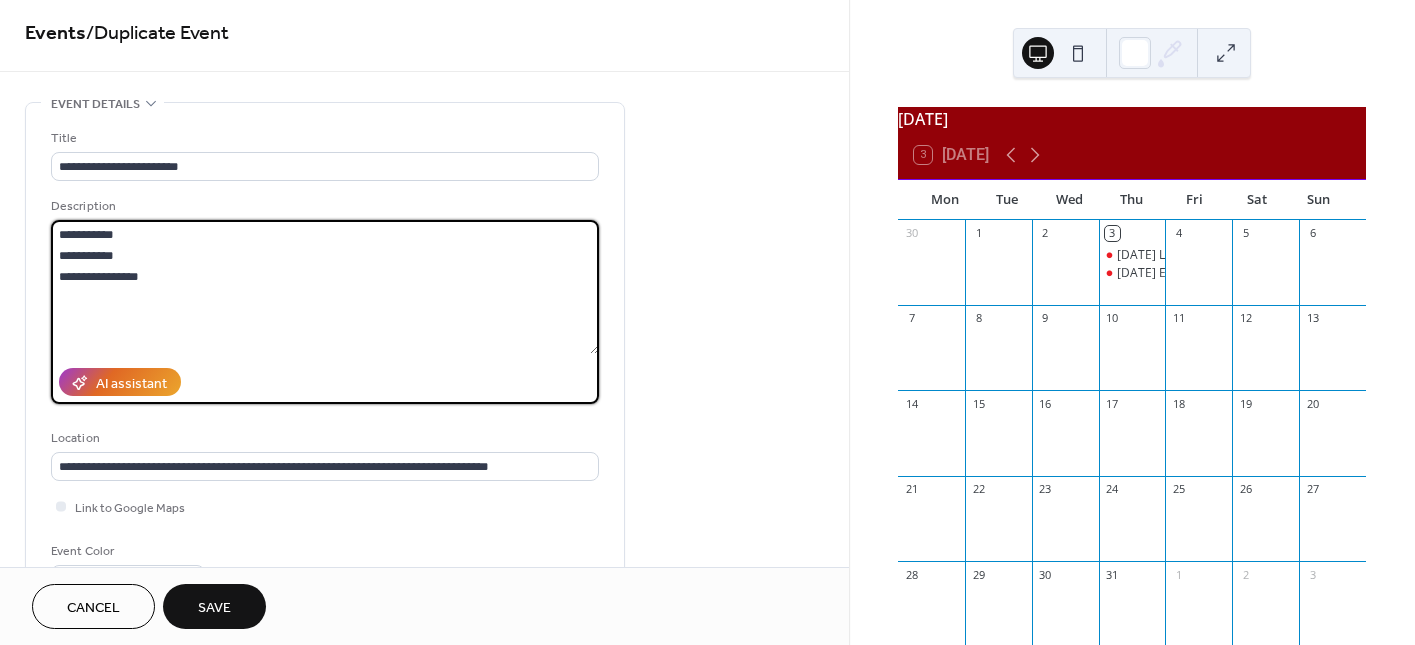 click on "**********" at bounding box center (325, 287) 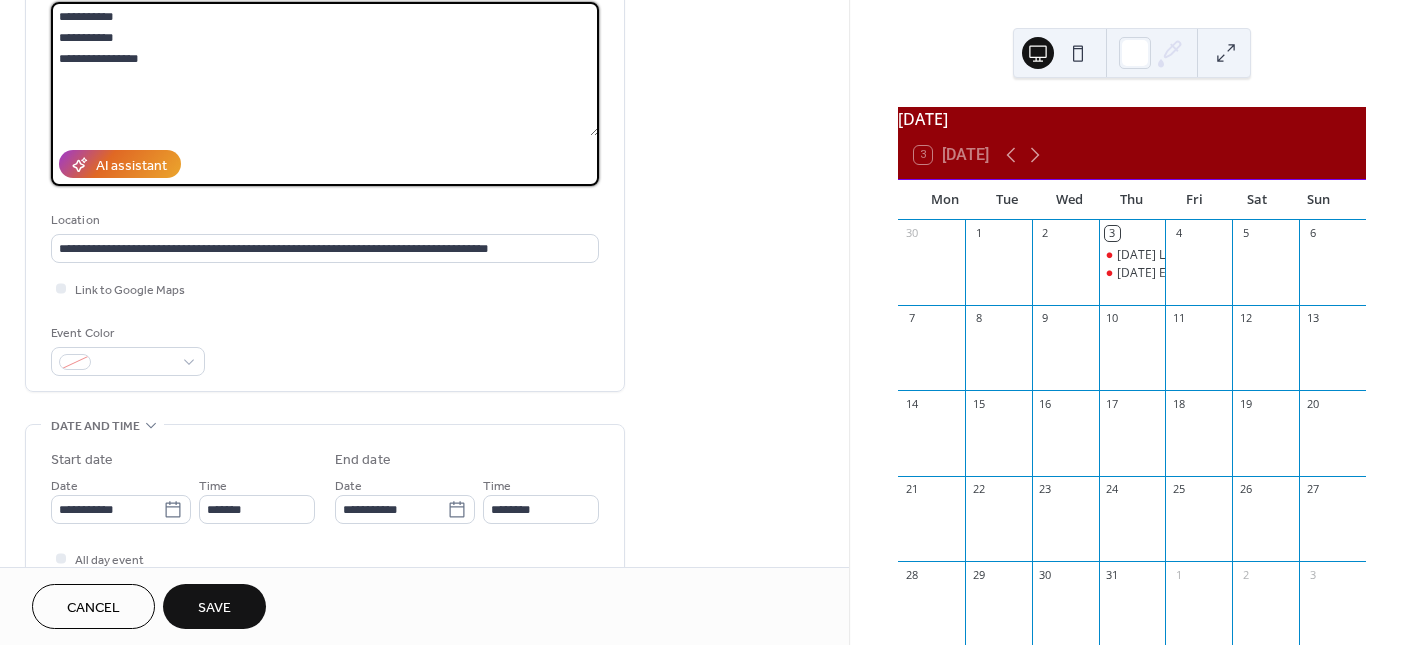 scroll, scrollTop: 307, scrollLeft: 0, axis: vertical 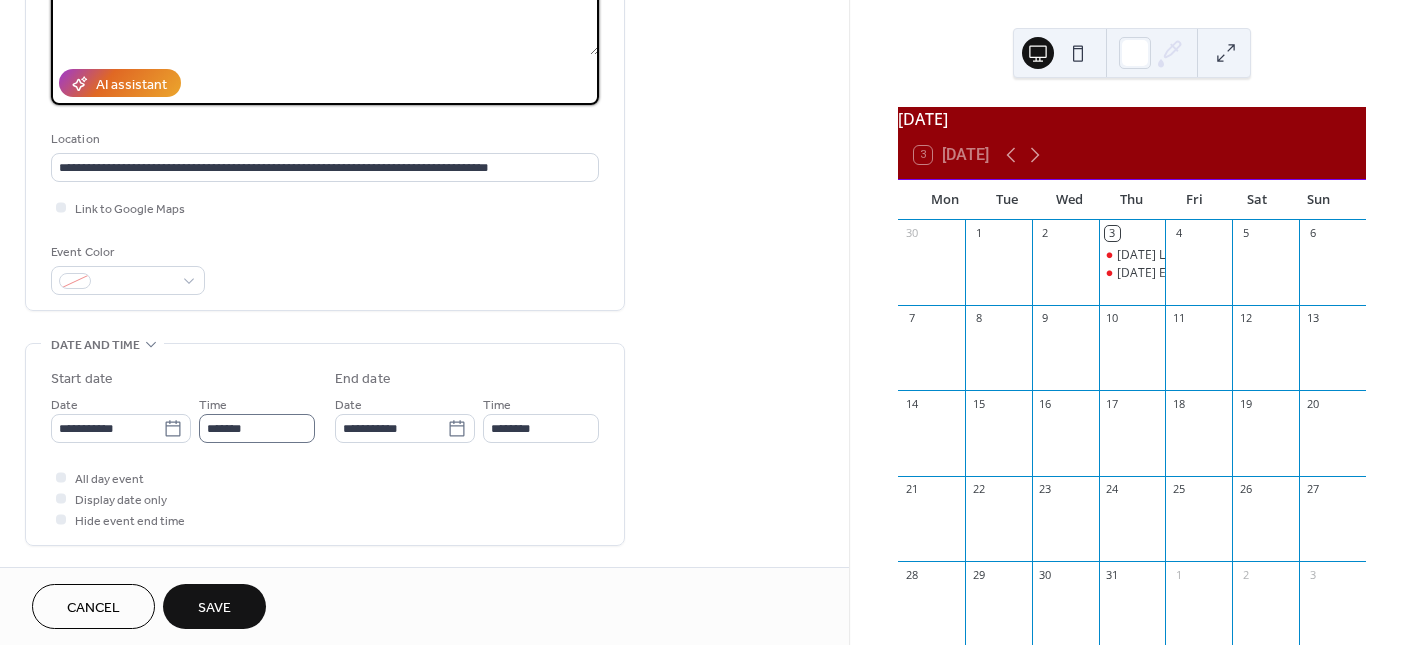 type on "**********" 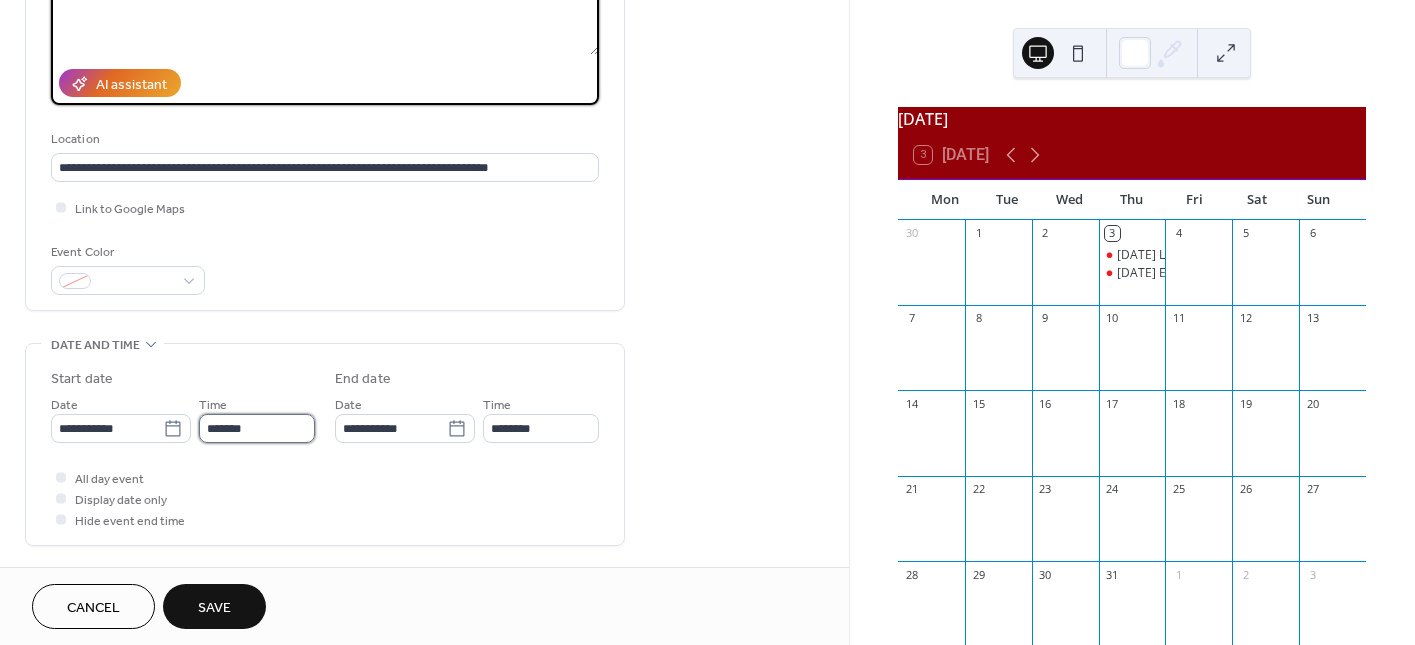 click on "*******" at bounding box center [257, 428] 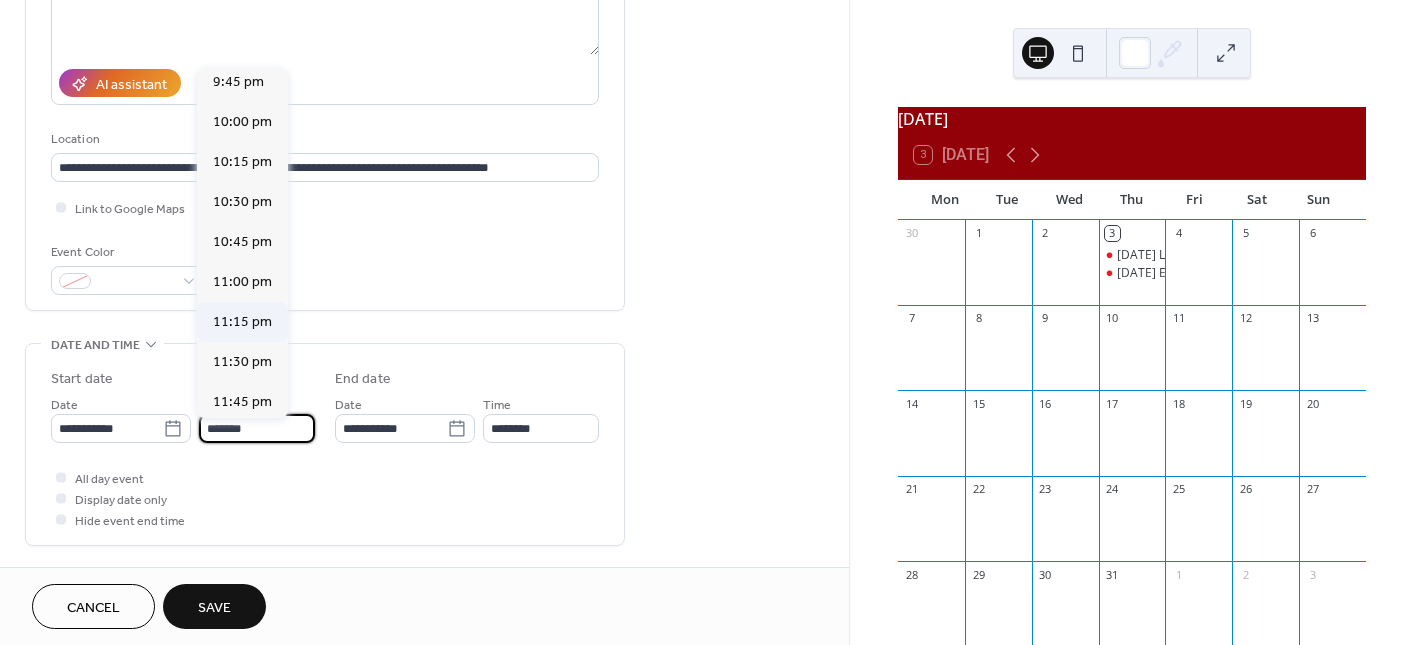scroll, scrollTop: 3490, scrollLeft: 0, axis: vertical 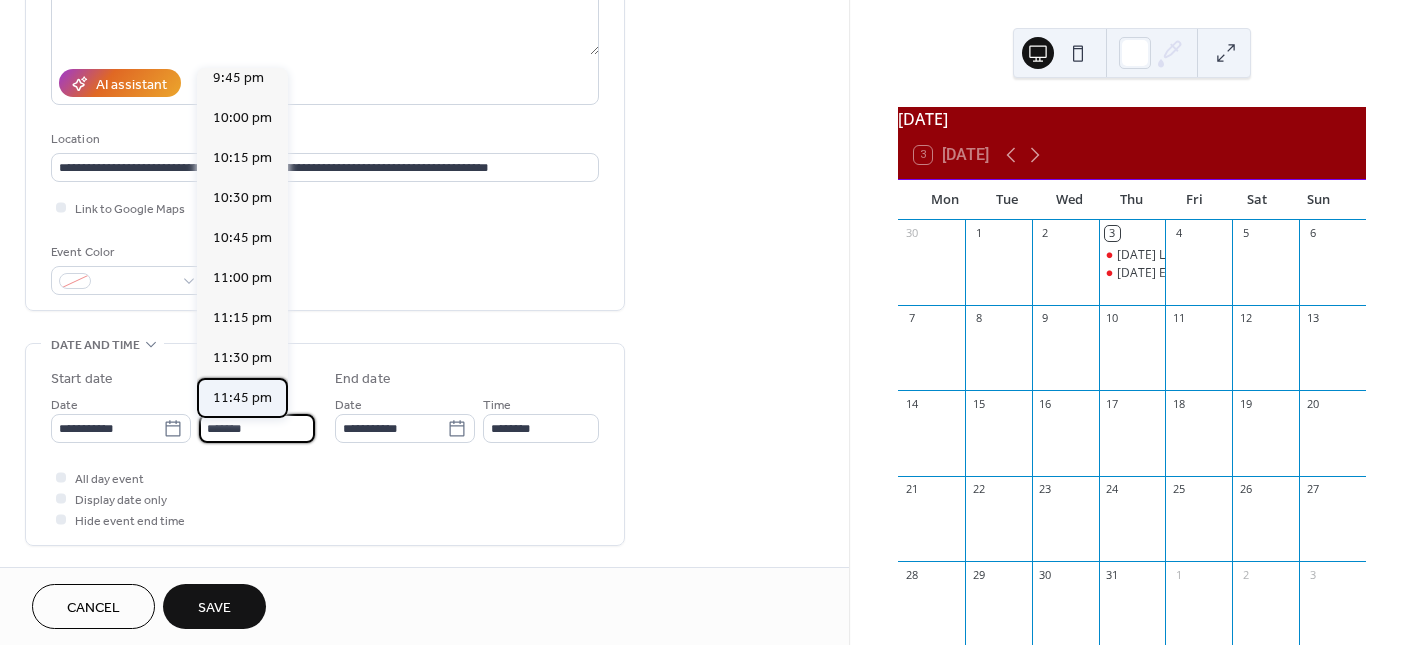 click on "11:45 pm" at bounding box center (242, 398) 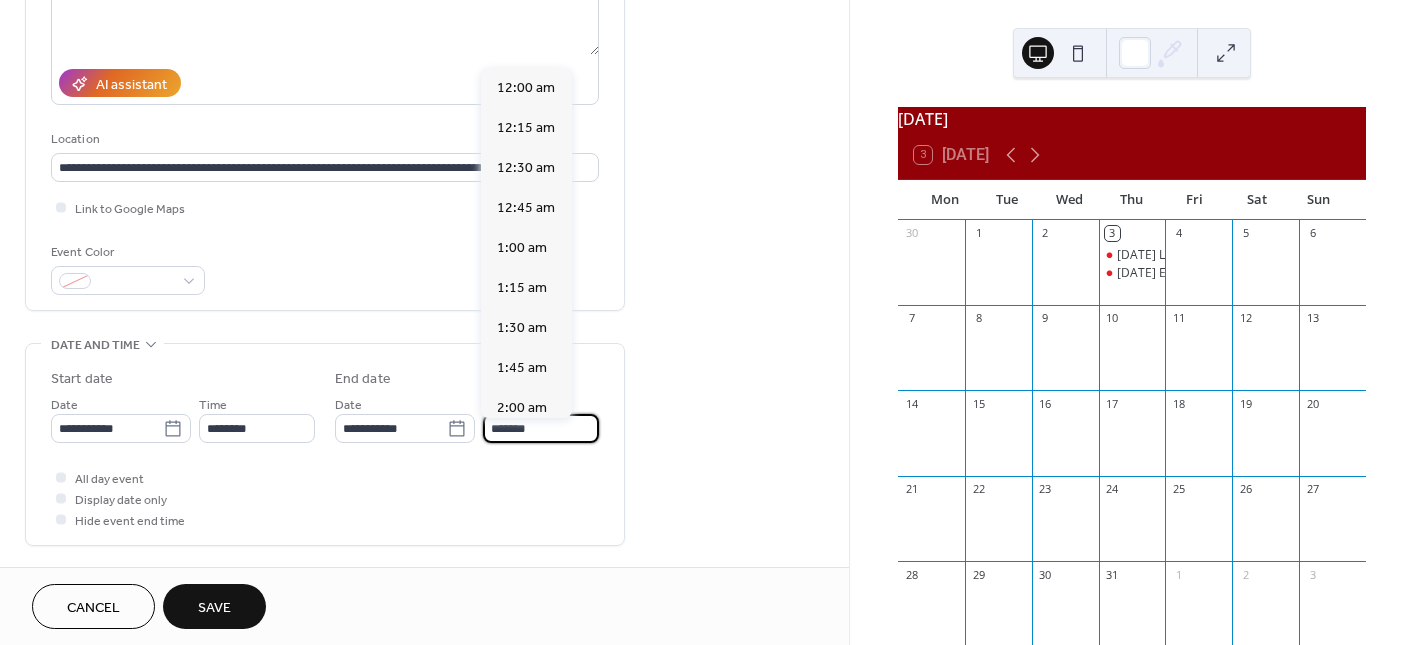 click on "*******" at bounding box center (541, 428) 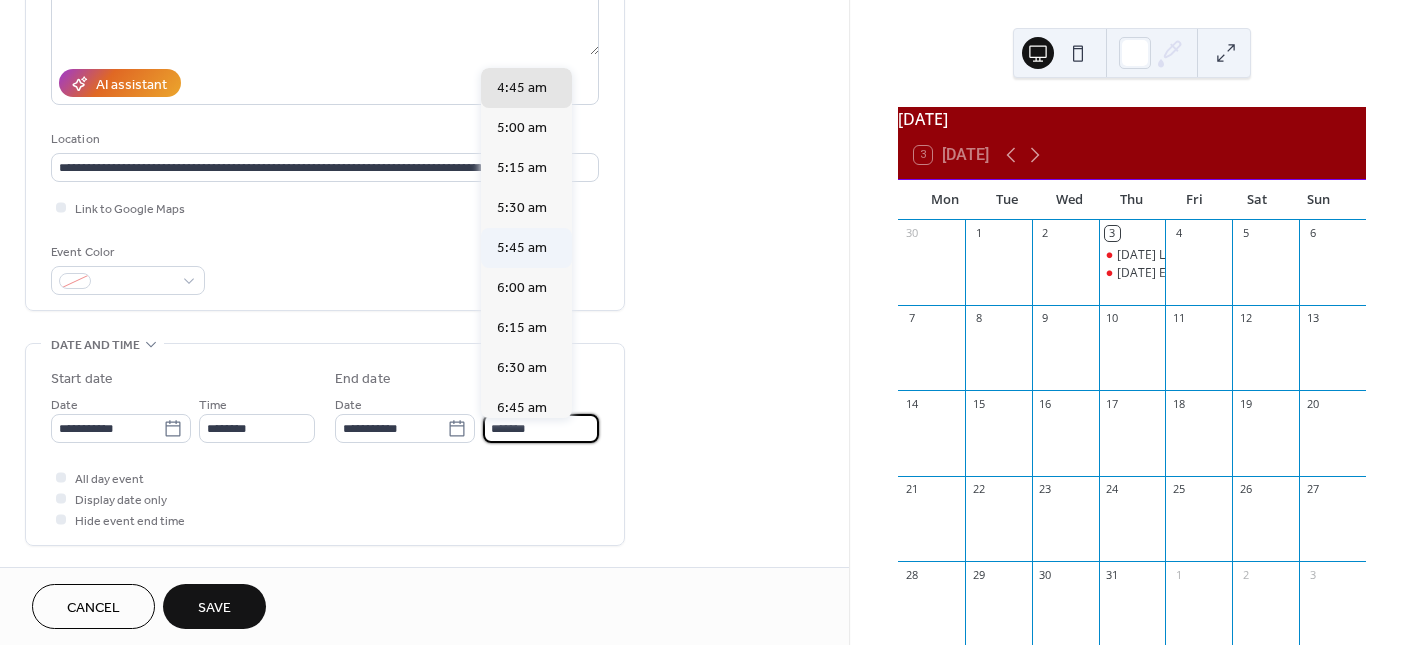 scroll, scrollTop: 756, scrollLeft: 0, axis: vertical 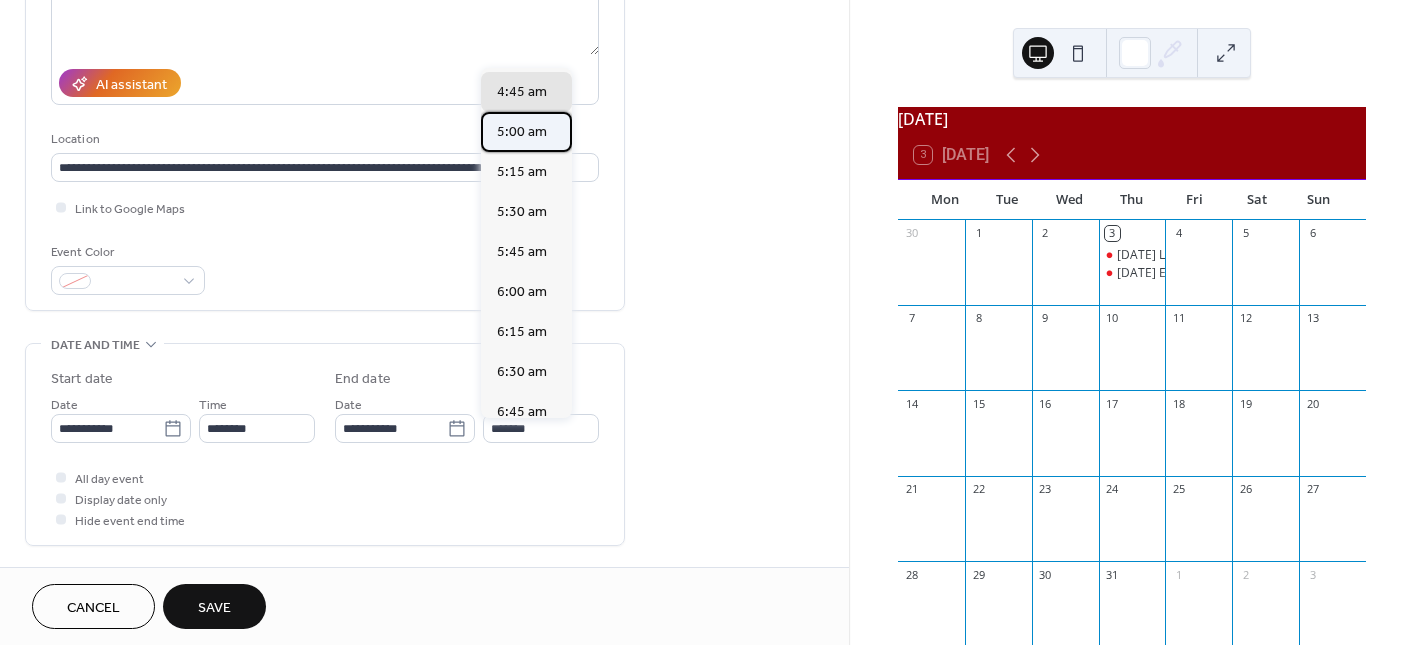click on "5:00 am" at bounding box center [522, 132] 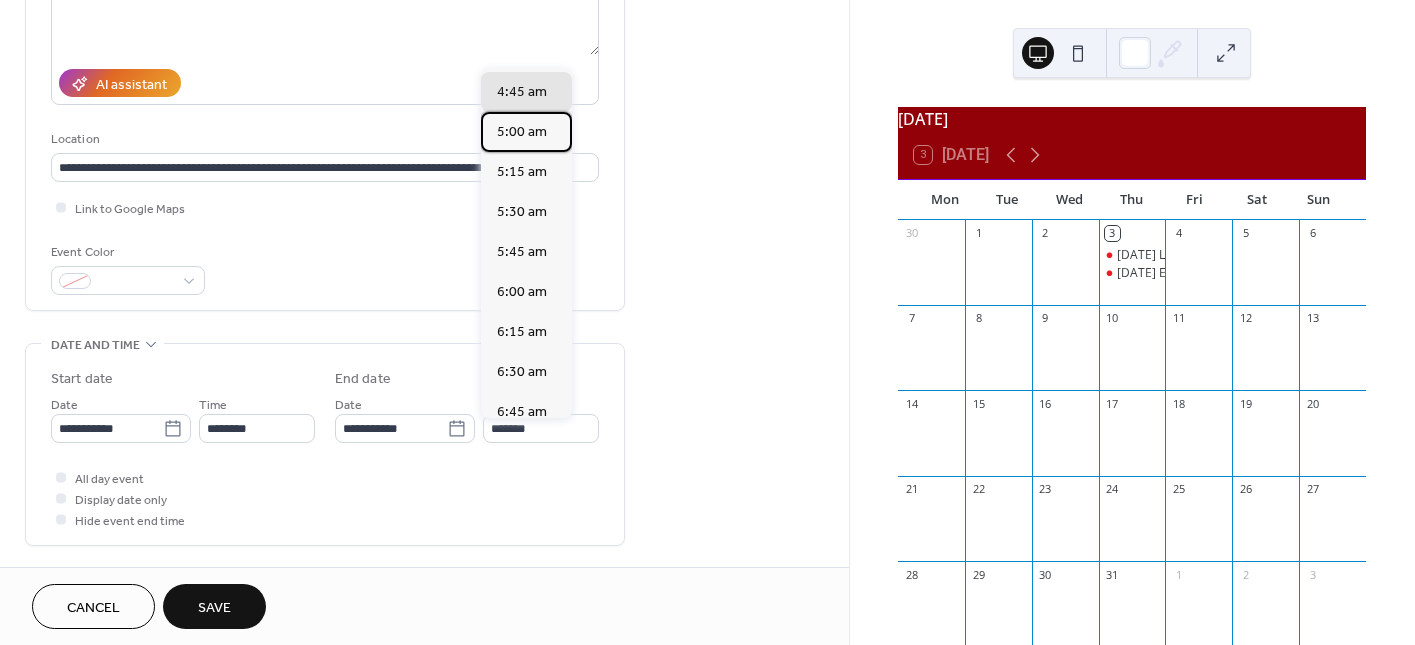 type on "*******" 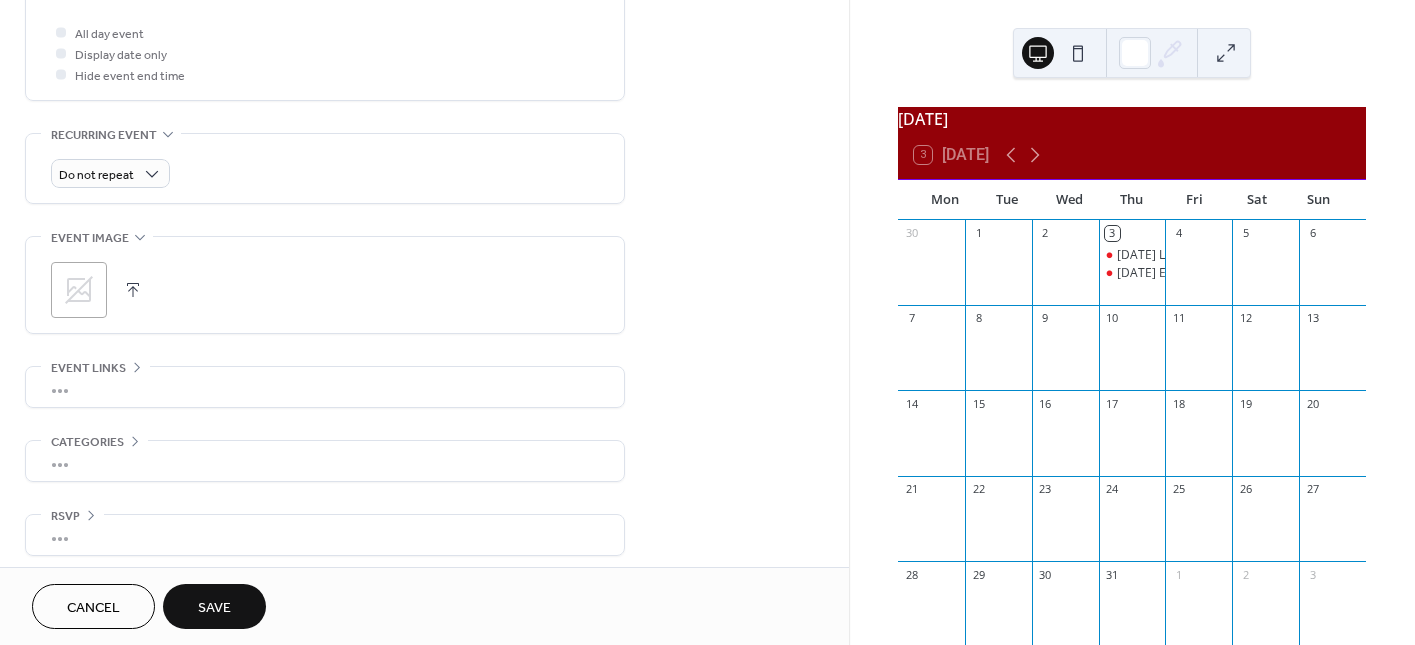 scroll, scrollTop: 767, scrollLeft: 0, axis: vertical 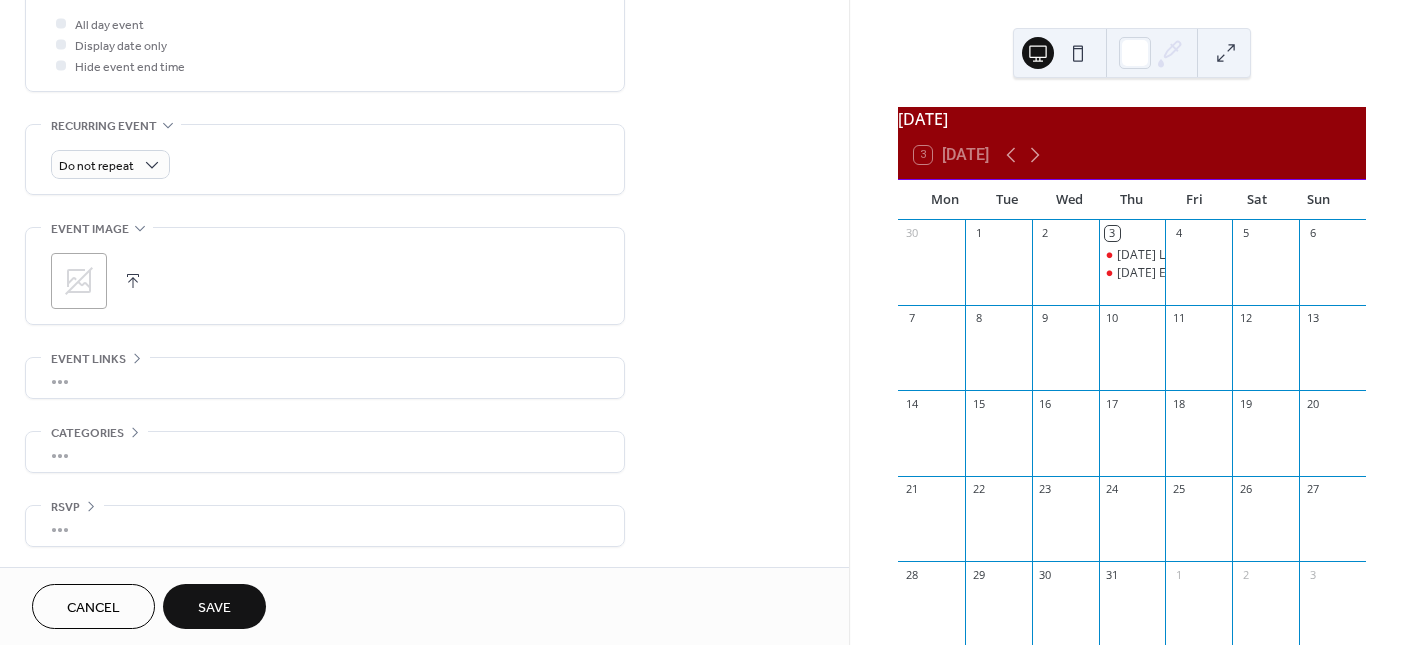 click on "•••" at bounding box center (325, 526) 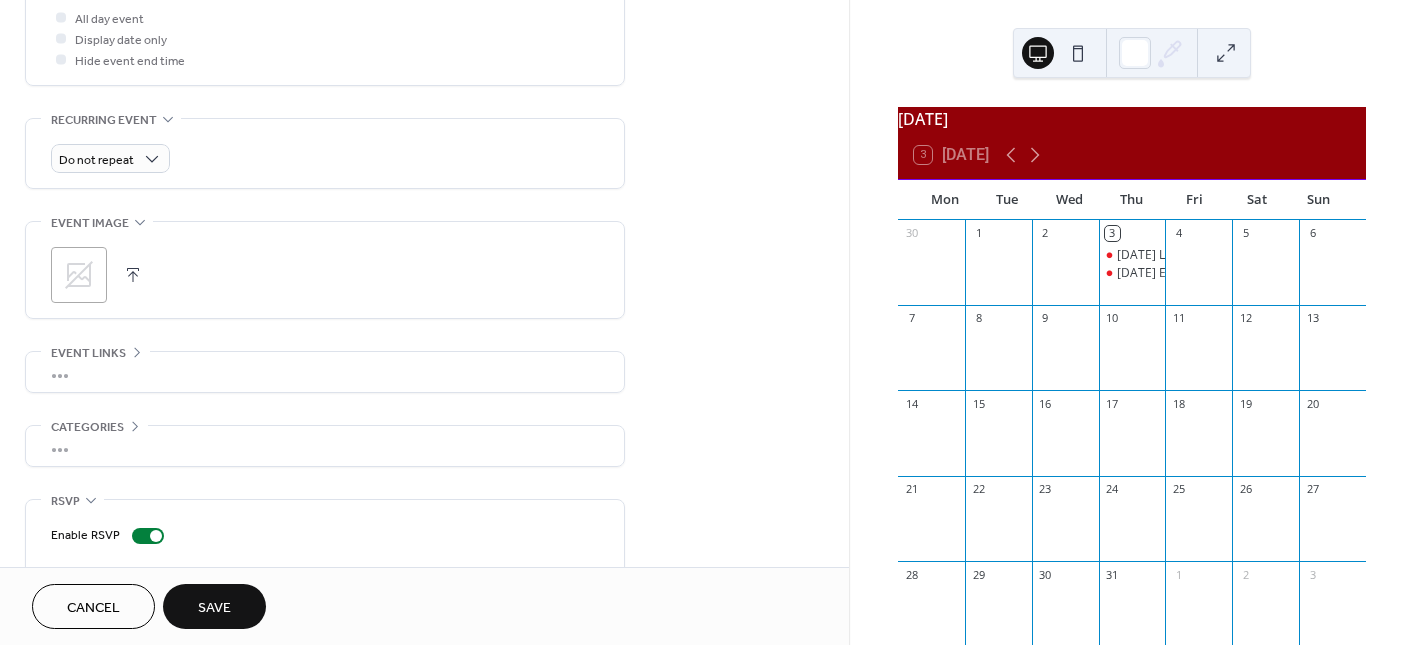 scroll, scrollTop: 764, scrollLeft: 0, axis: vertical 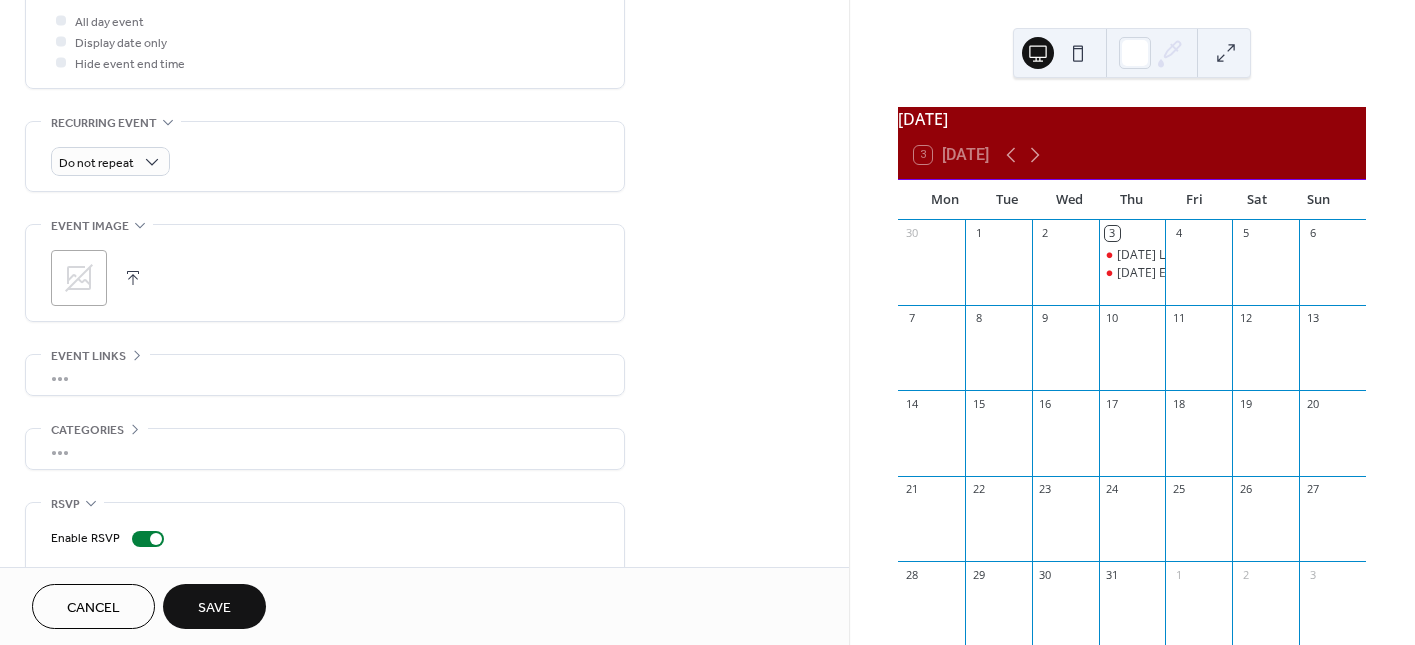 click on "Save" at bounding box center [214, 608] 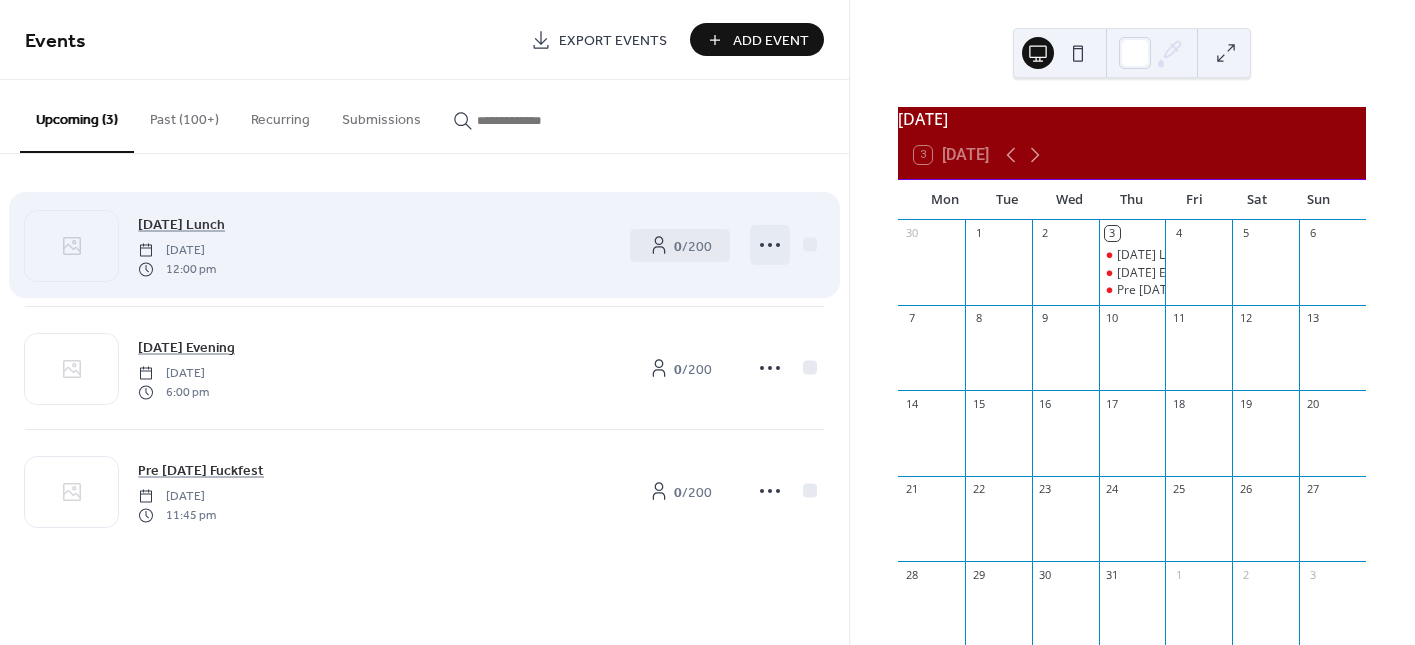click 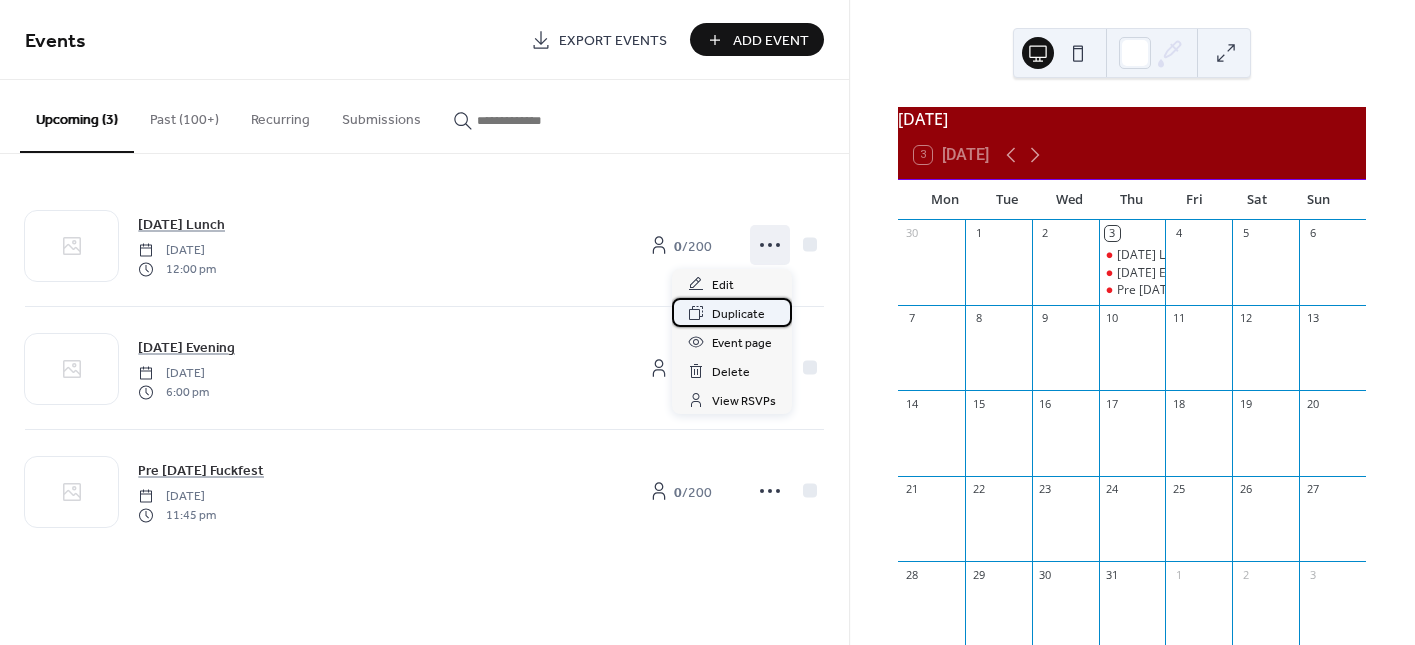click on "Duplicate" at bounding box center (738, 314) 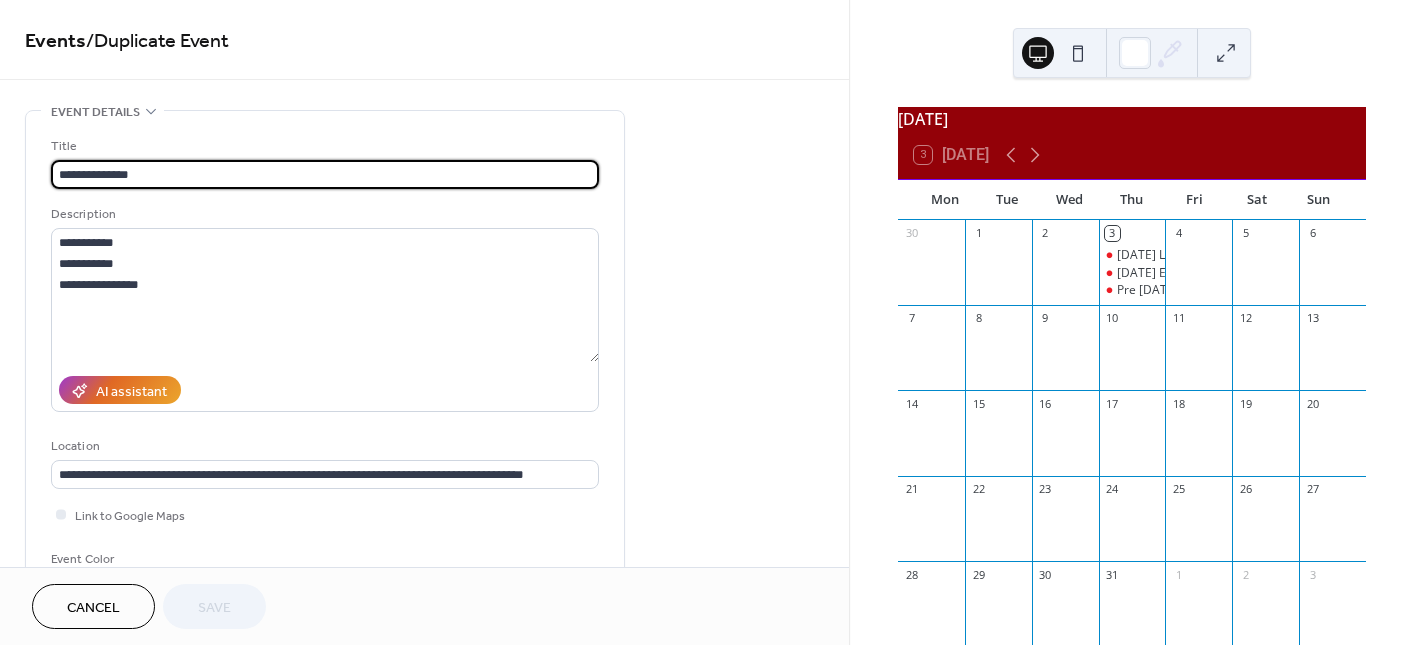click on "**********" at bounding box center [325, 174] 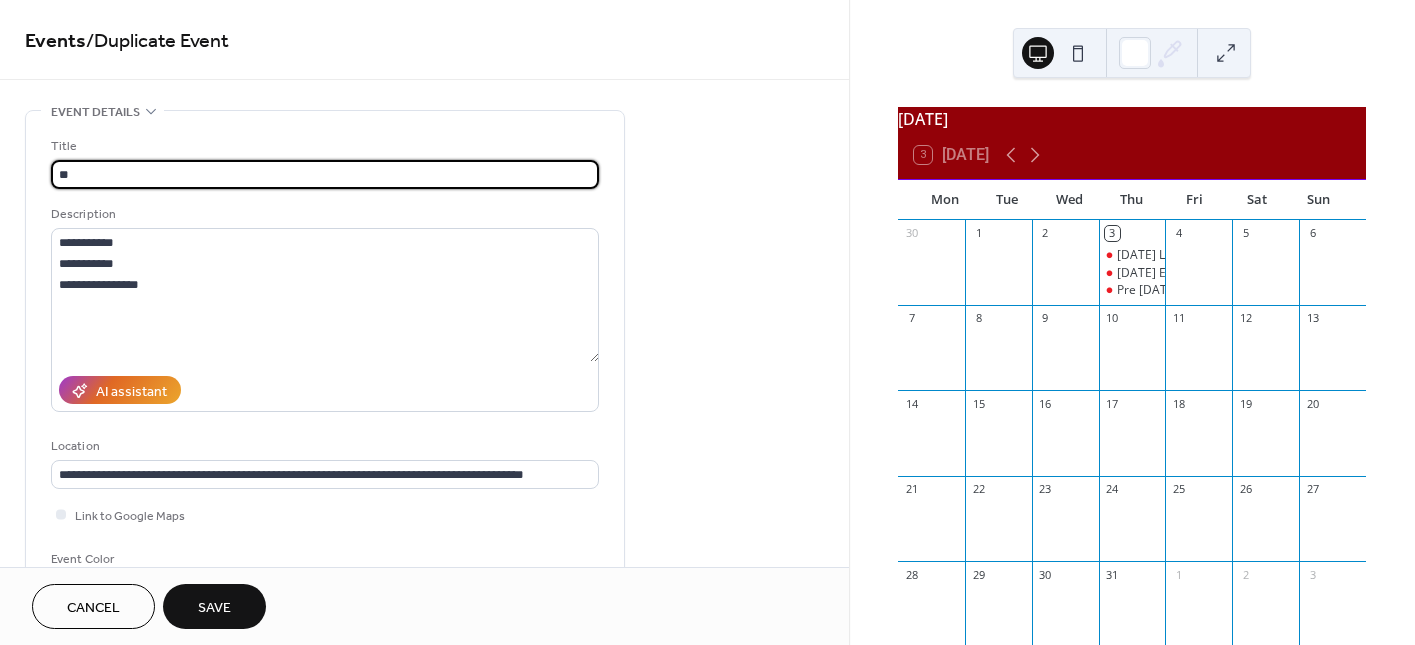 type on "*" 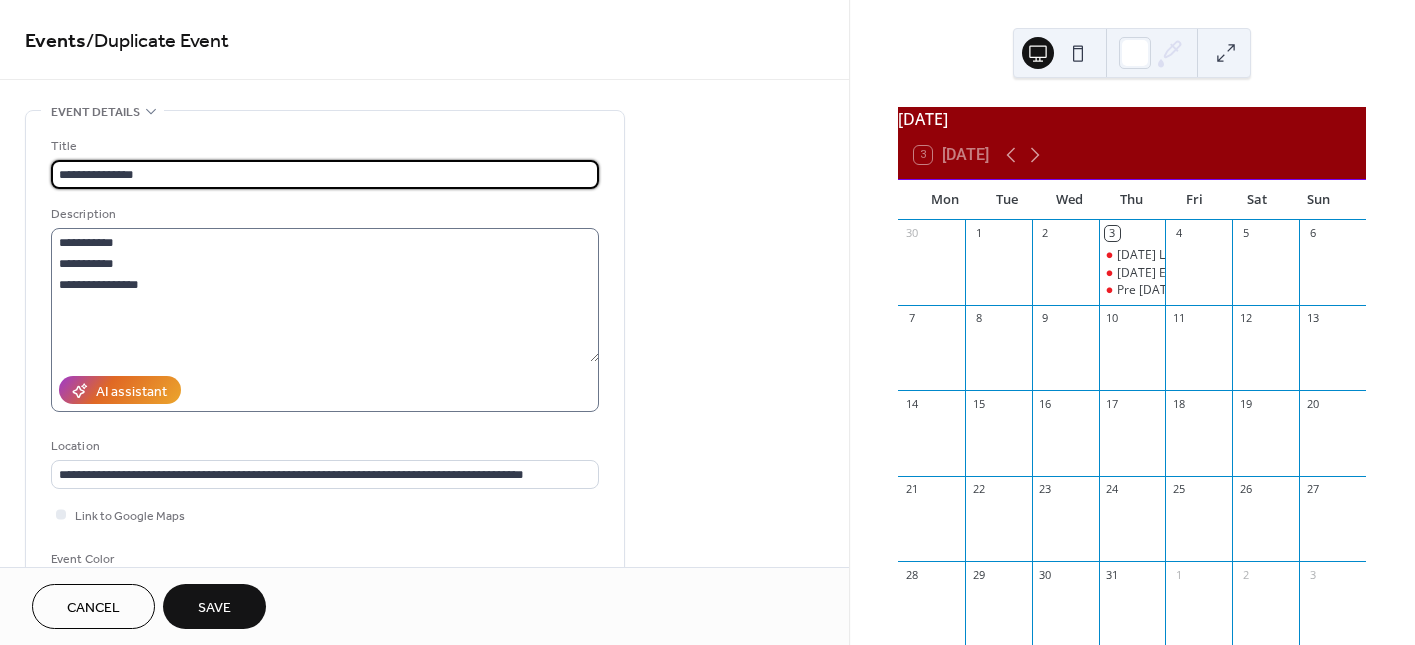 type on "**********" 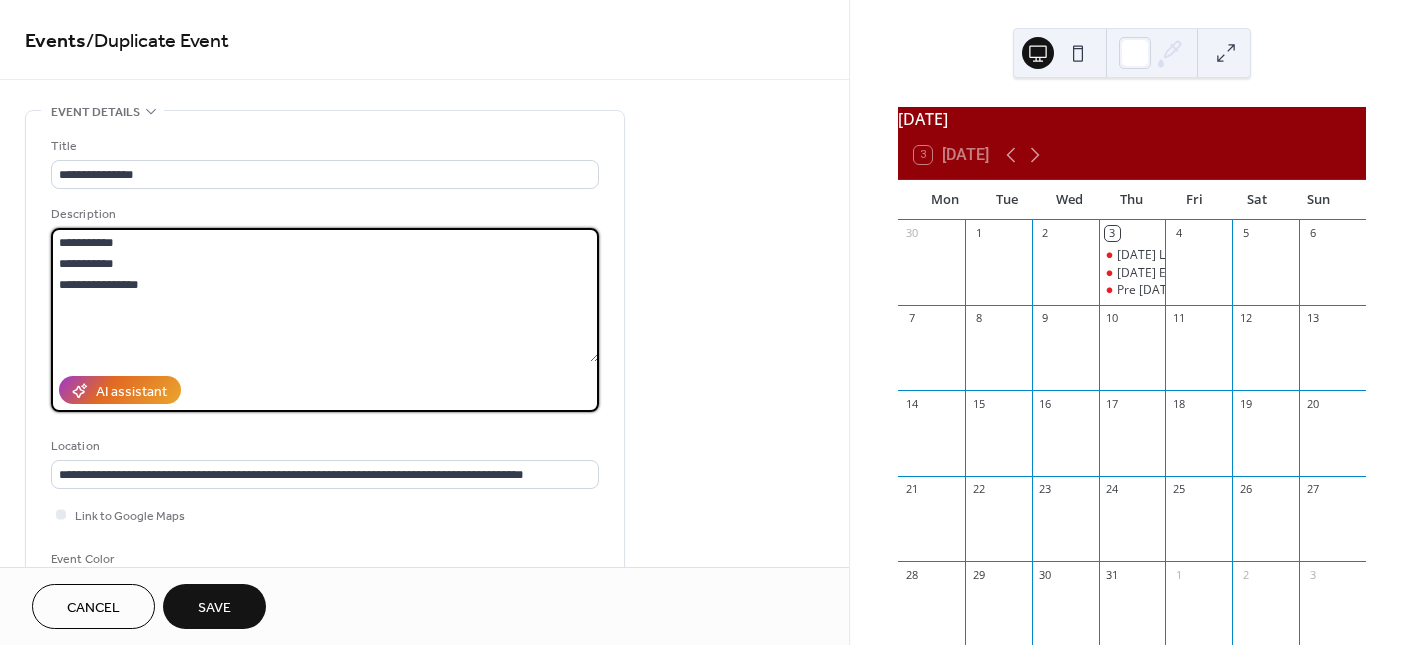click on "**********" at bounding box center (325, 295) 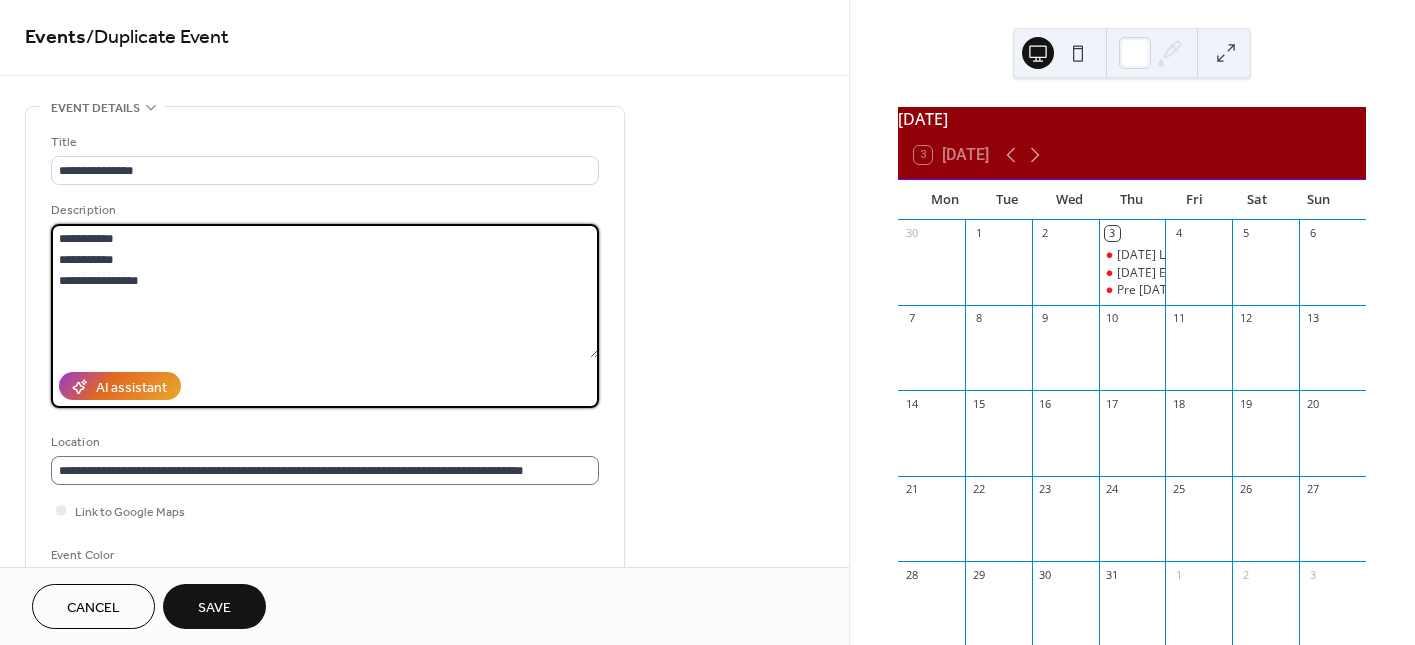 scroll, scrollTop: 8, scrollLeft: 0, axis: vertical 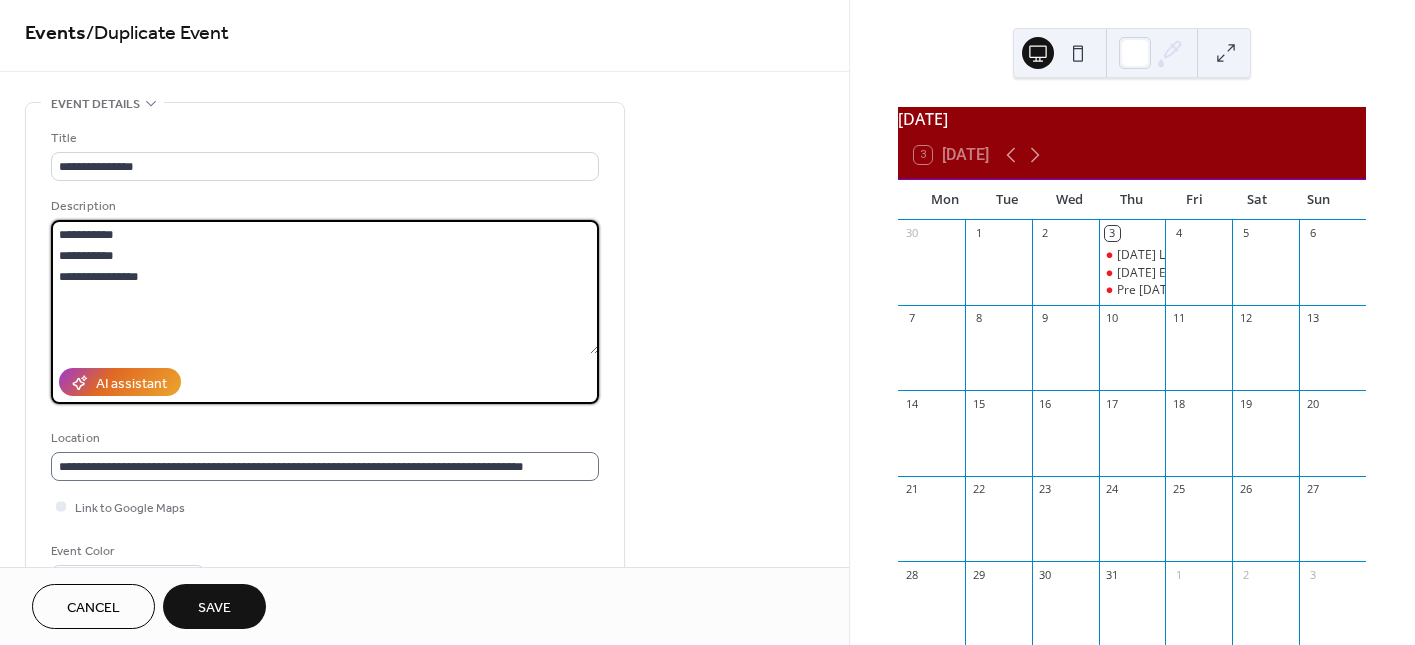 type on "**********" 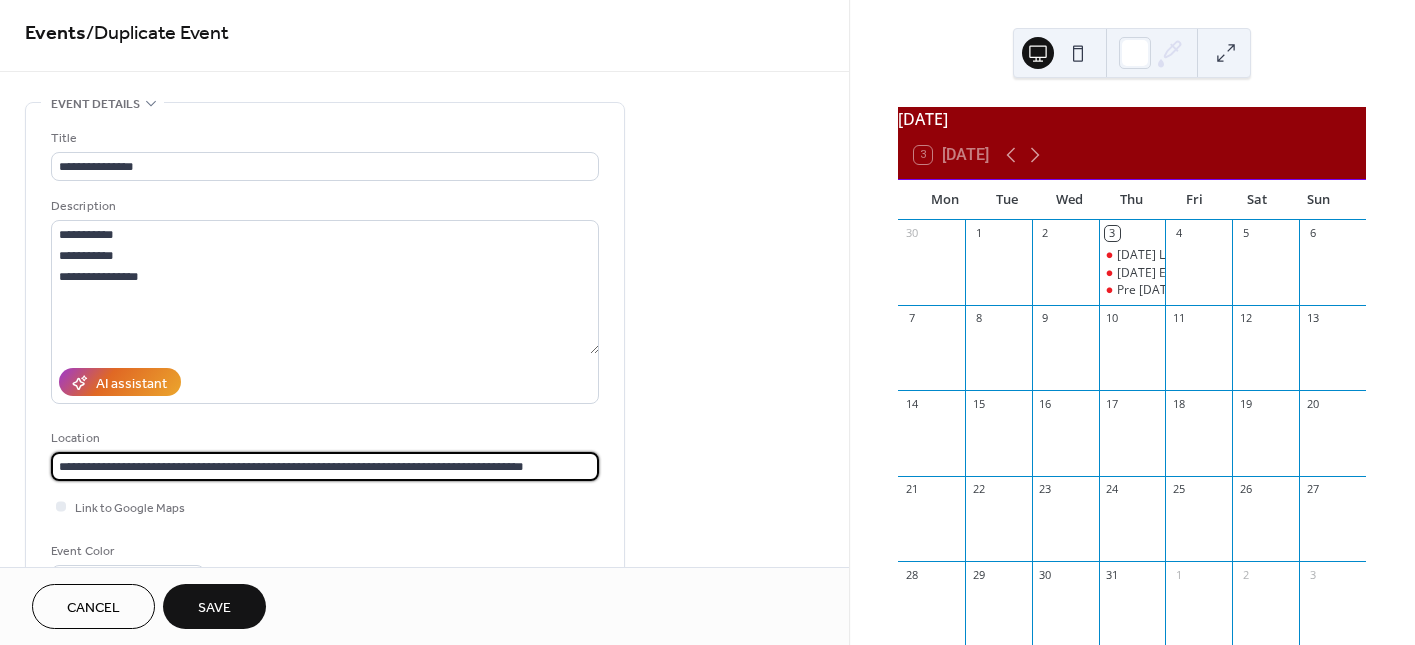 click on "**********" at bounding box center (325, 466) 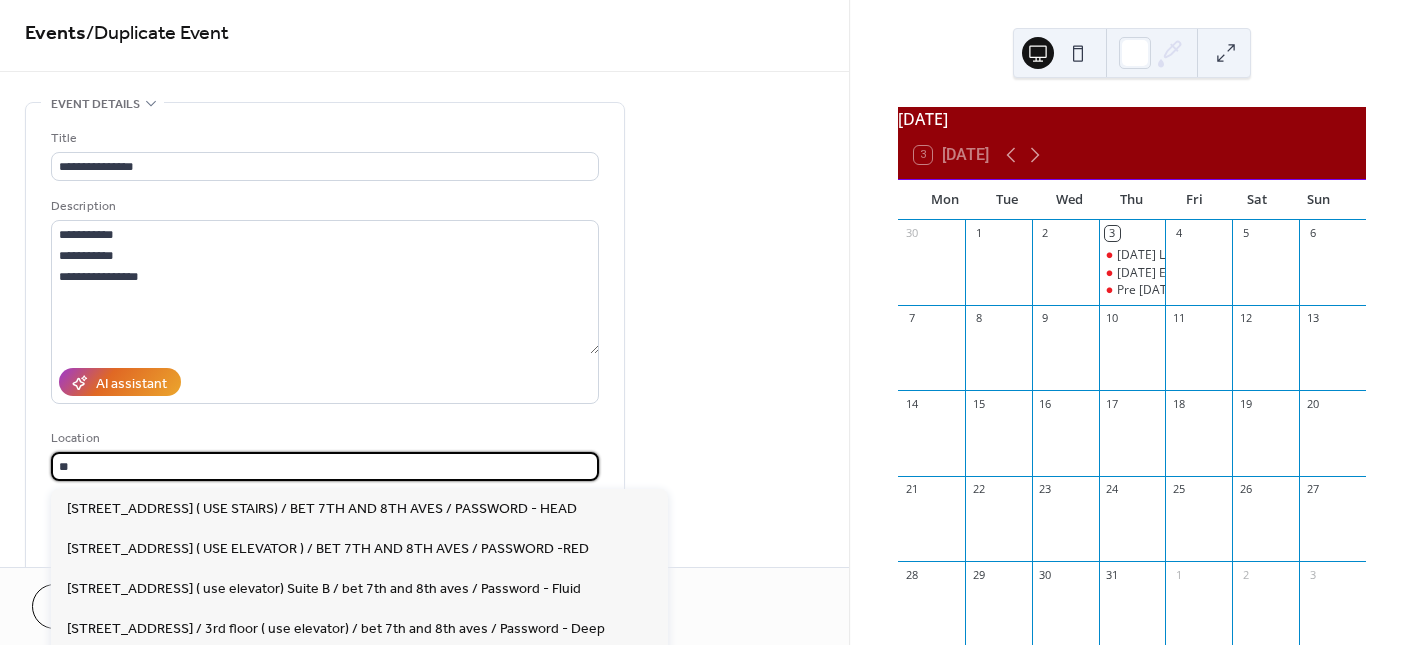 type on "*" 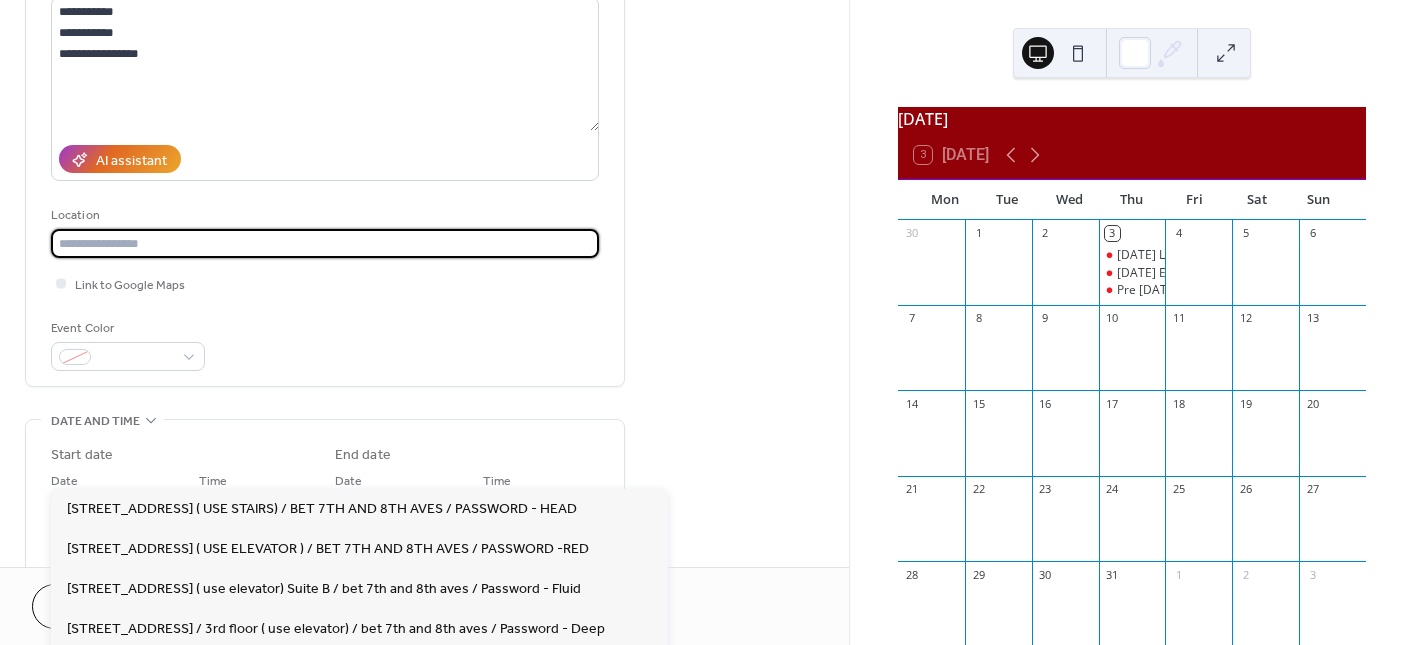 scroll, scrollTop: 126, scrollLeft: 0, axis: vertical 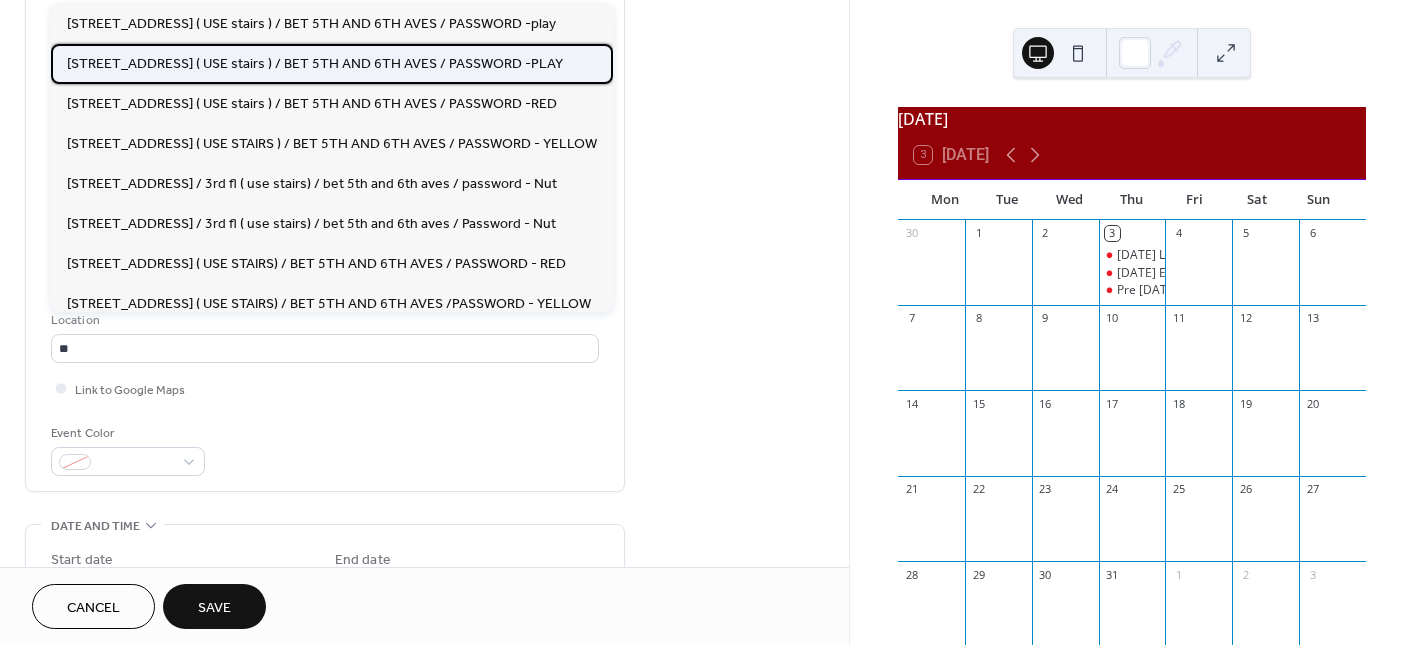 click on "[STREET_ADDRESS] ( USE stairs ) / BET 5TH AND 6TH AVES / PASSWORD -PLAY" at bounding box center (315, 64) 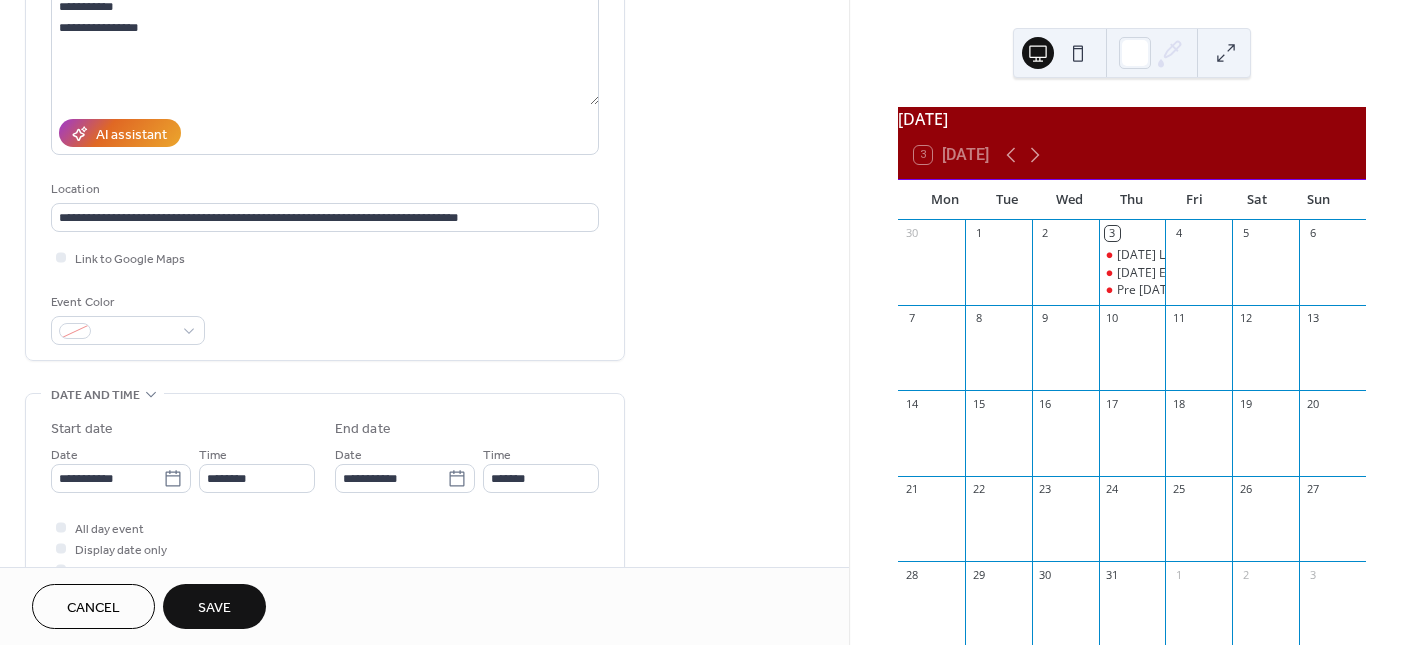 scroll, scrollTop: 288, scrollLeft: 0, axis: vertical 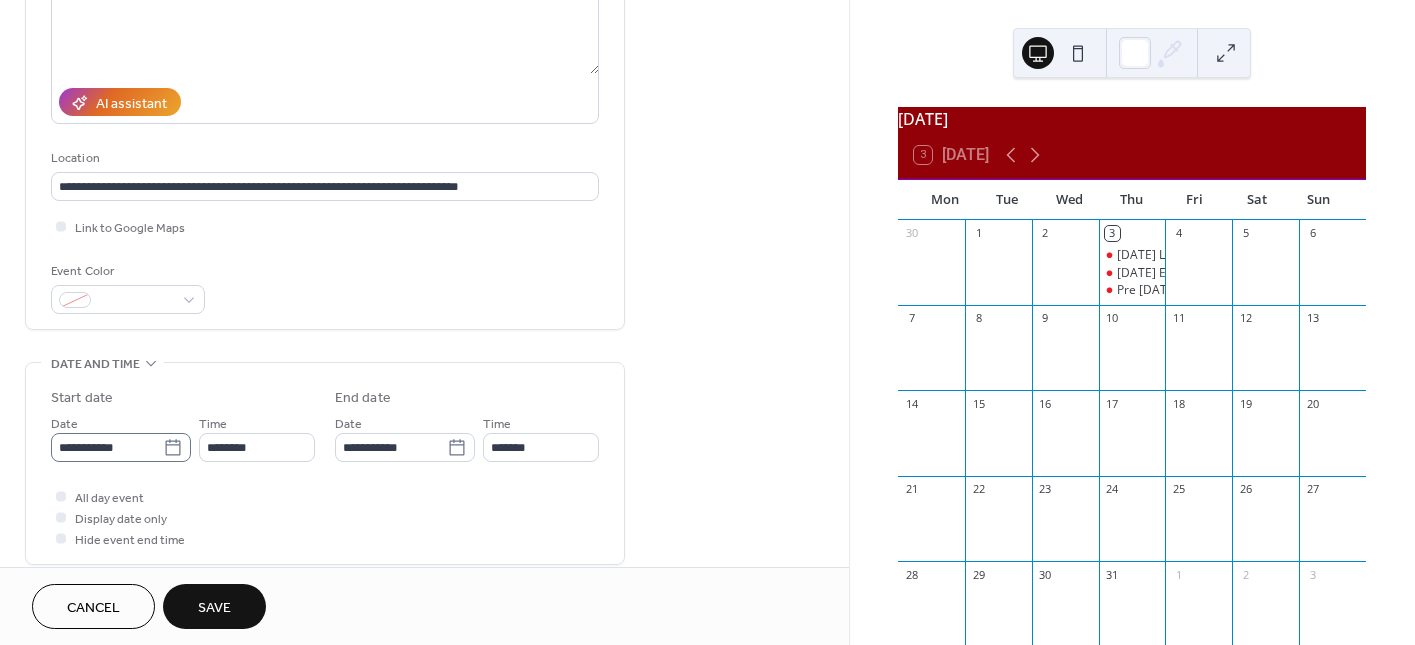 click 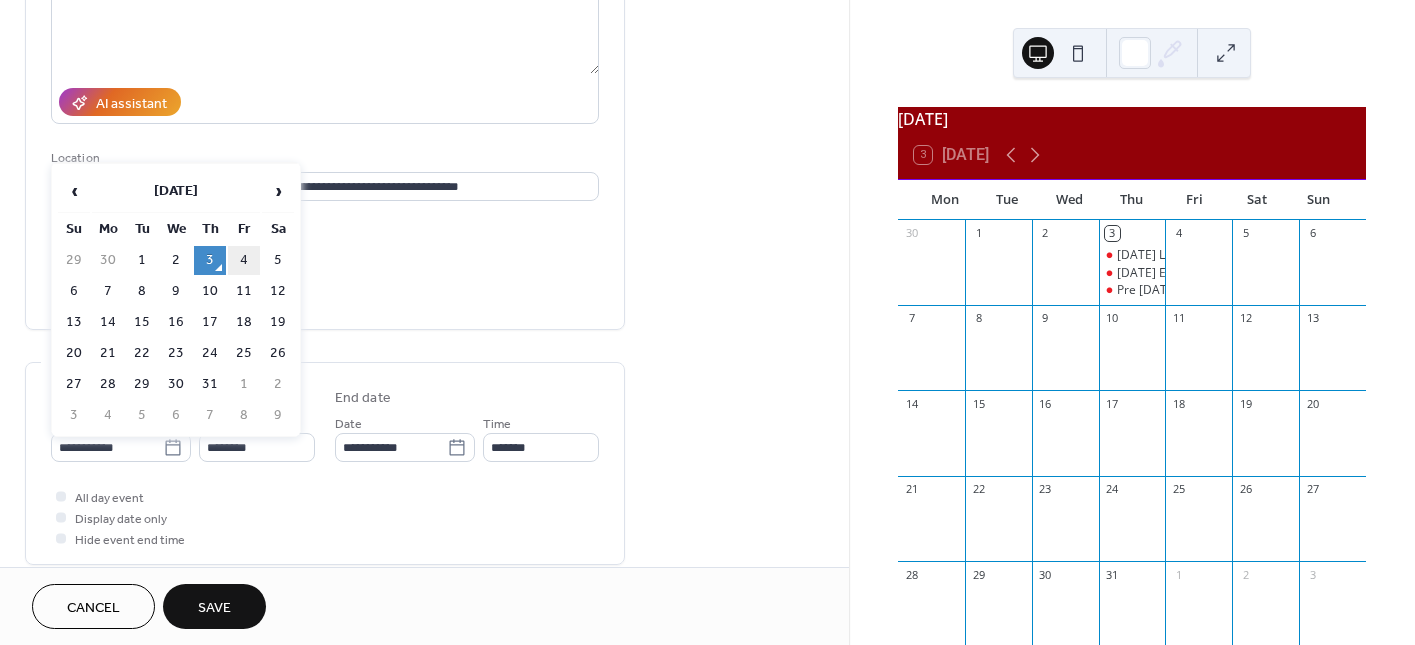 click on "4" at bounding box center [244, 260] 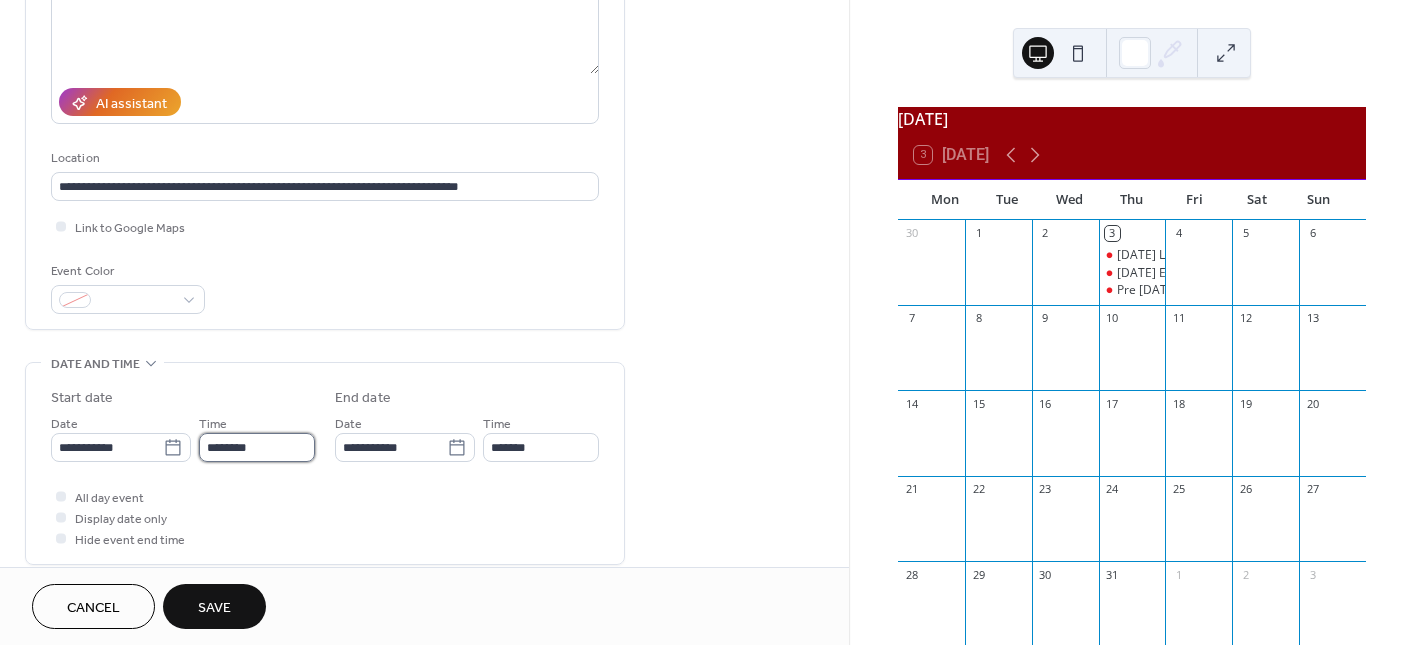 click on "********" at bounding box center [257, 447] 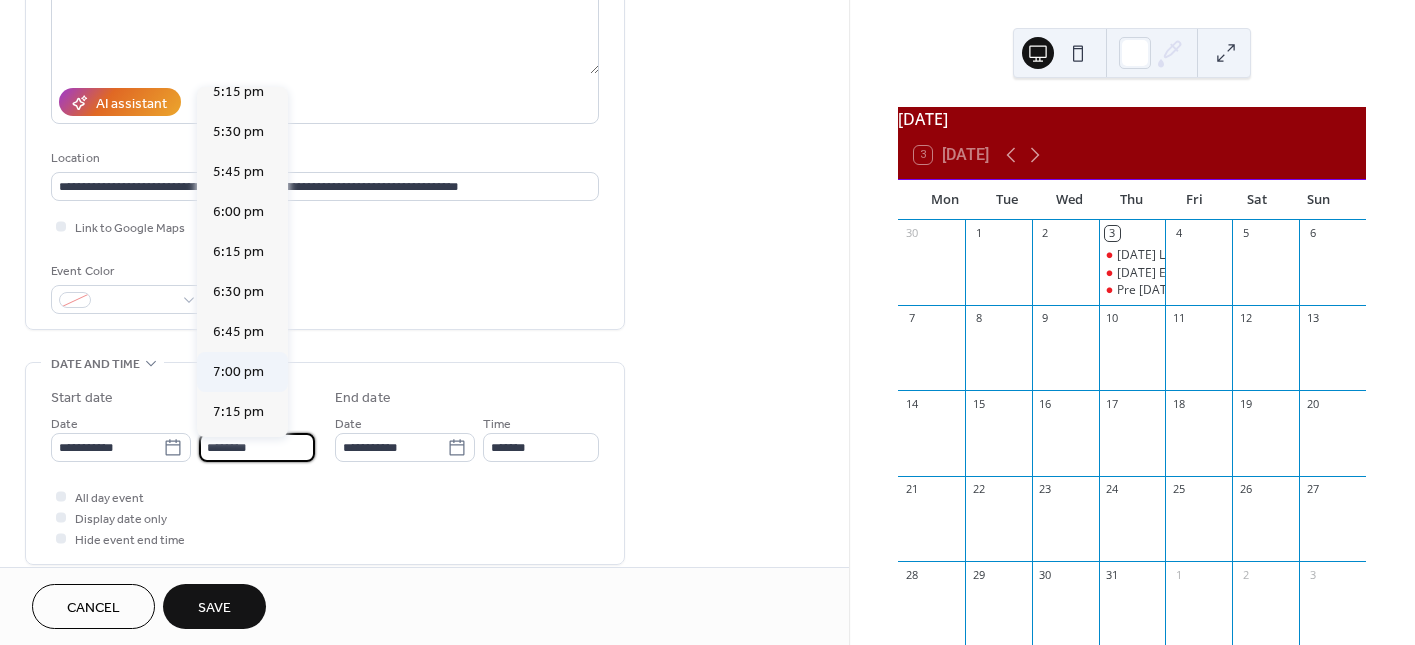 scroll, scrollTop: 3490, scrollLeft: 0, axis: vertical 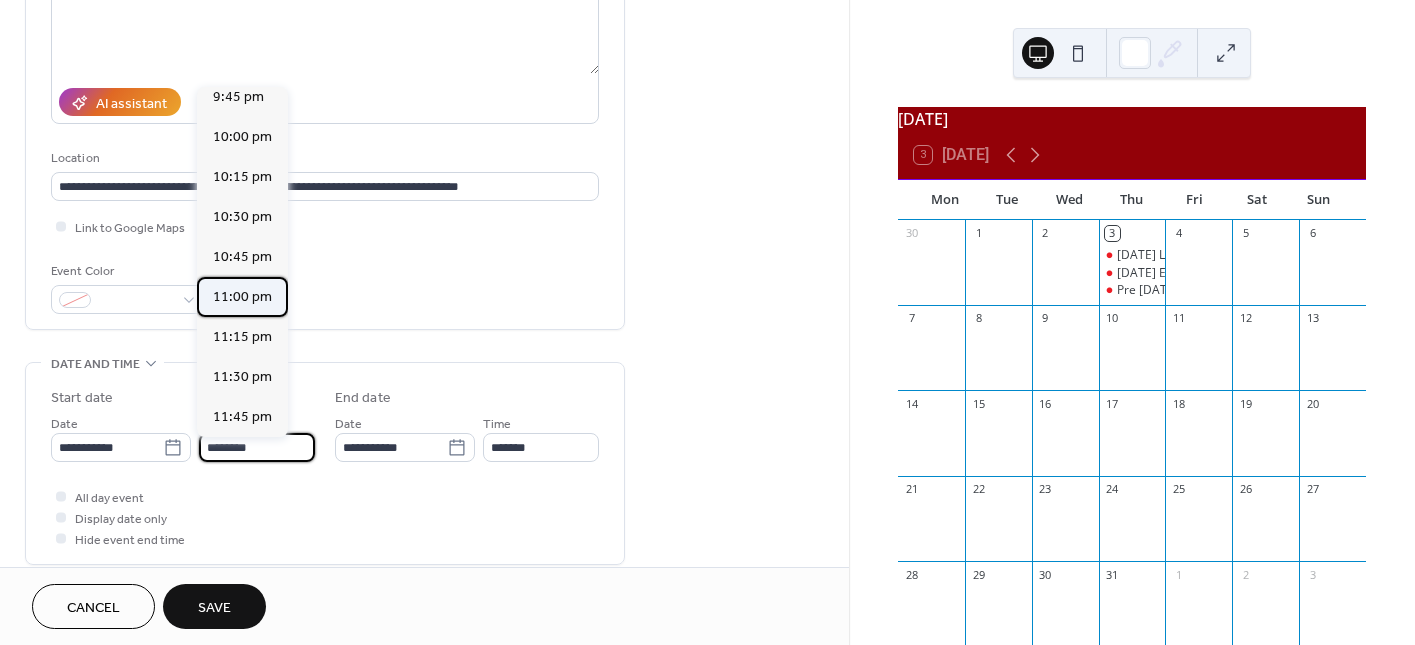 click on "11:00 pm" at bounding box center (242, 297) 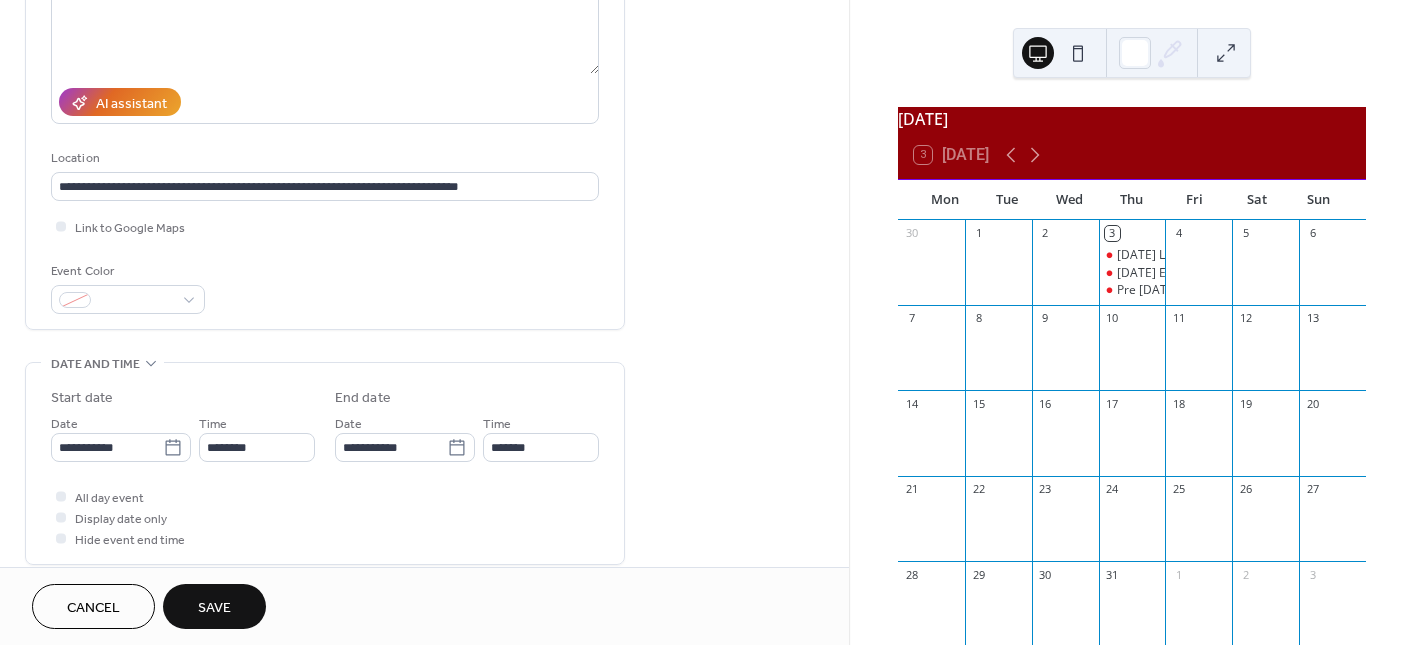 type on "********" 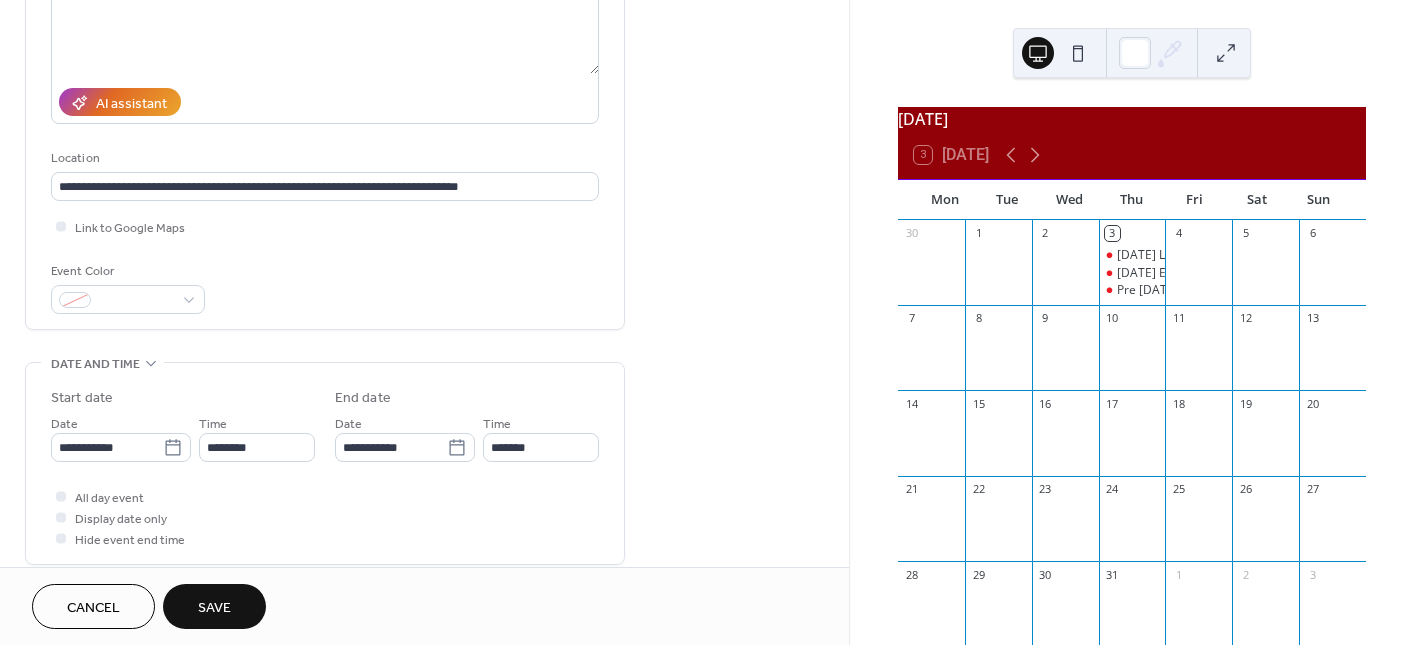 type on "**********" 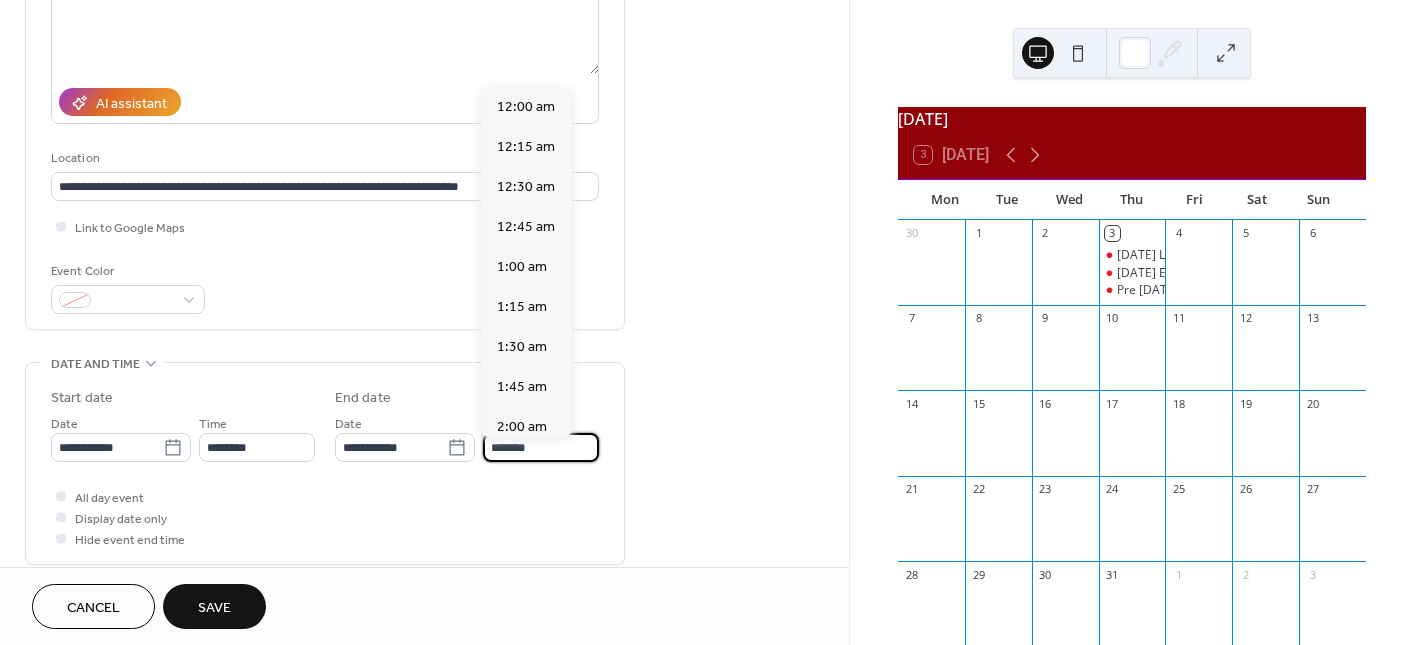 click on "*******" at bounding box center (541, 447) 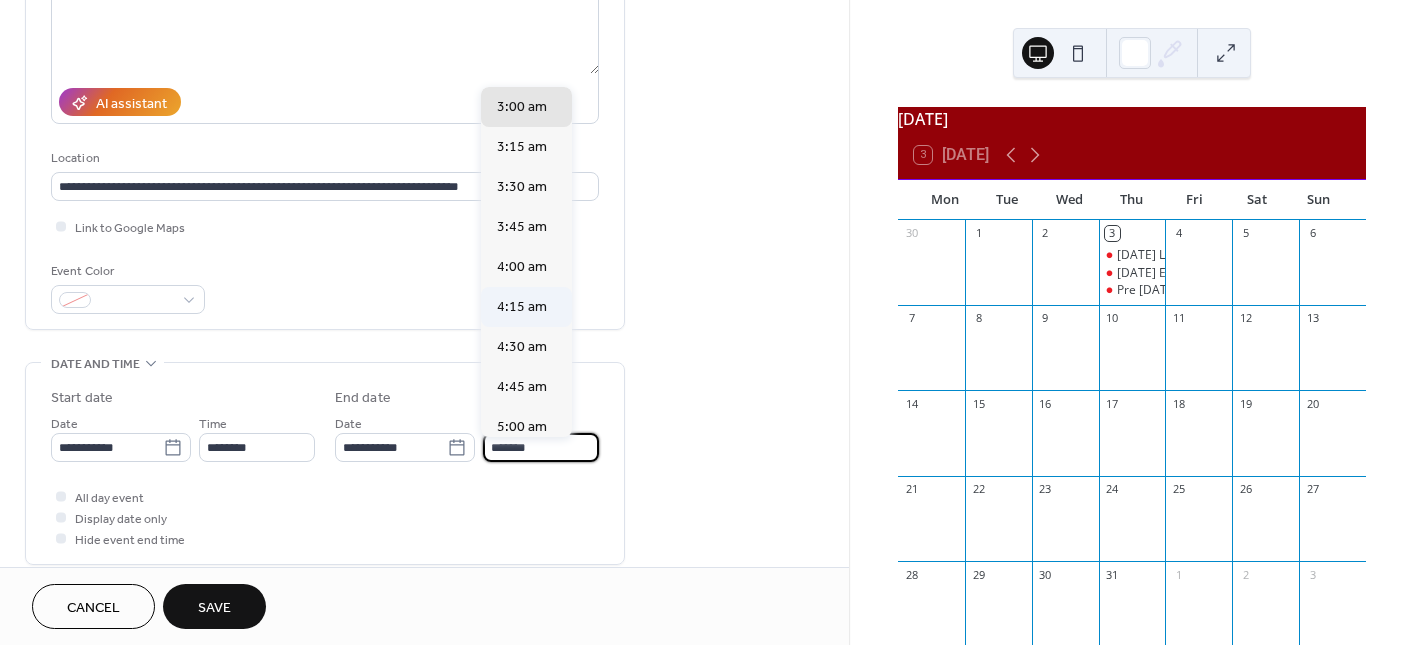 scroll, scrollTop: 476, scrollLeft: 0, axis: vertical 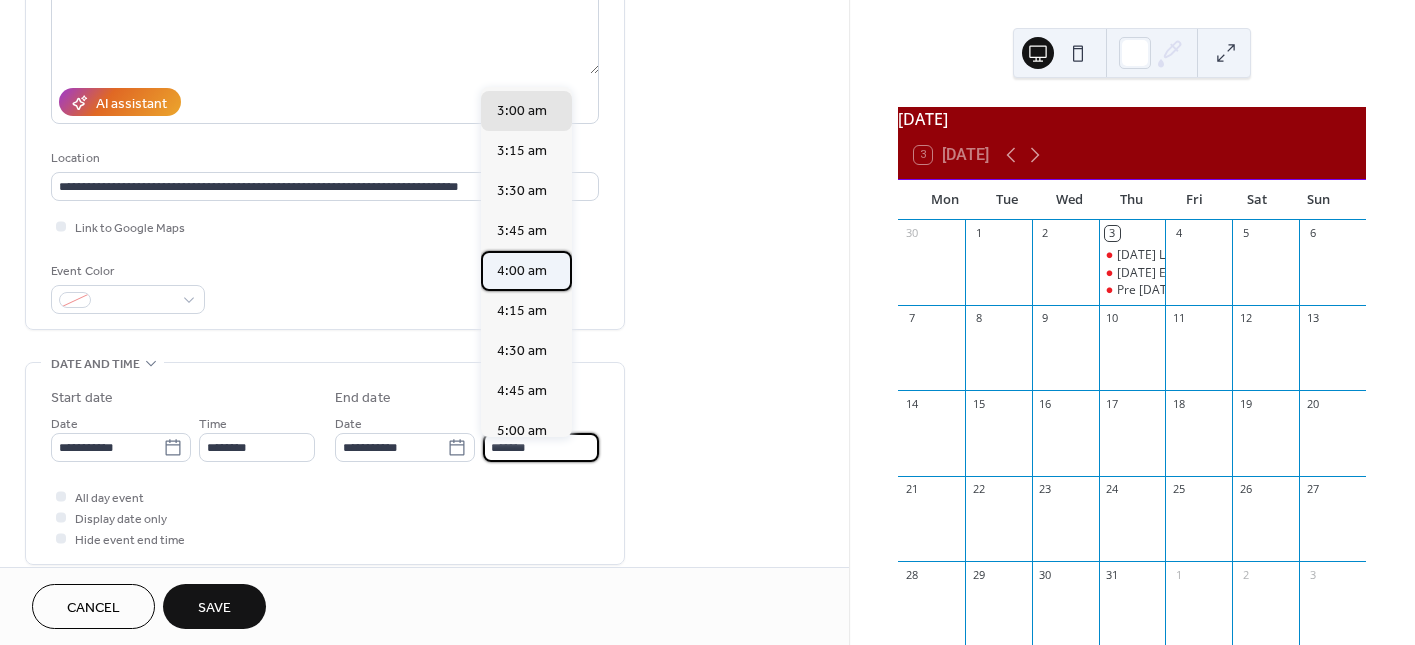 click on "4:00 am" at bounding box center (522, 271) 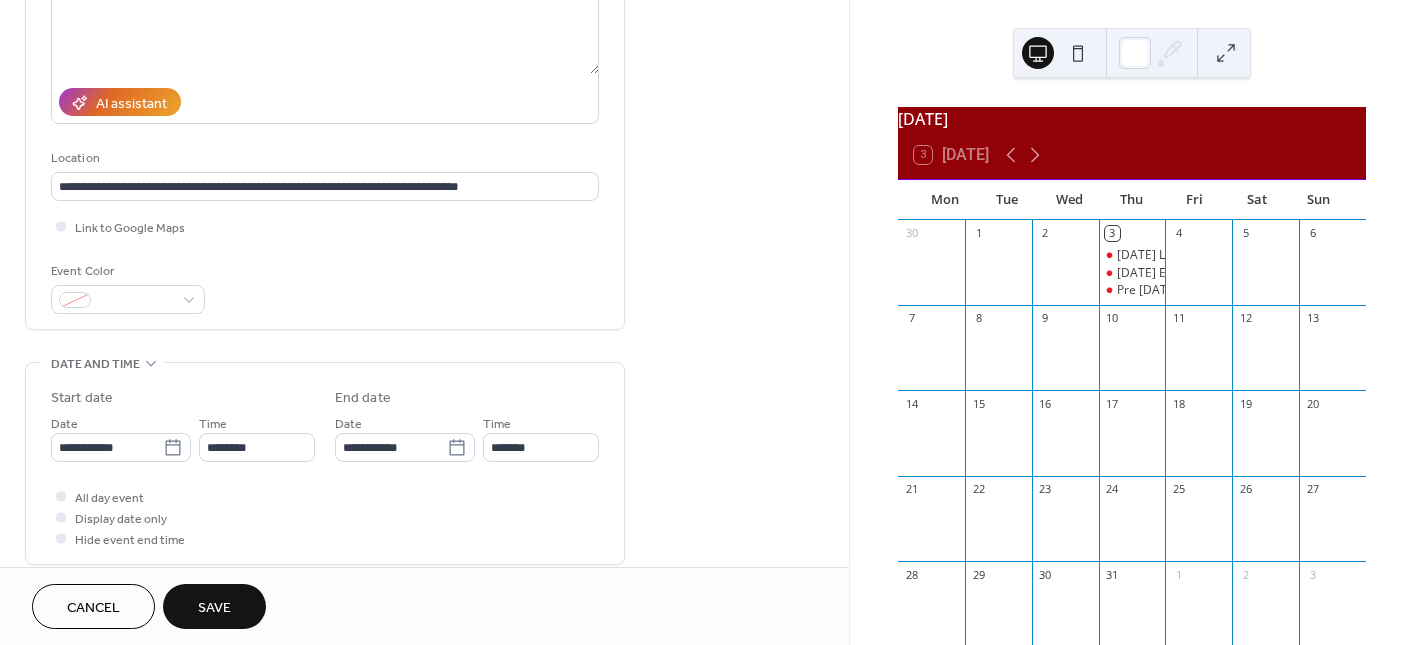 type on "*******" 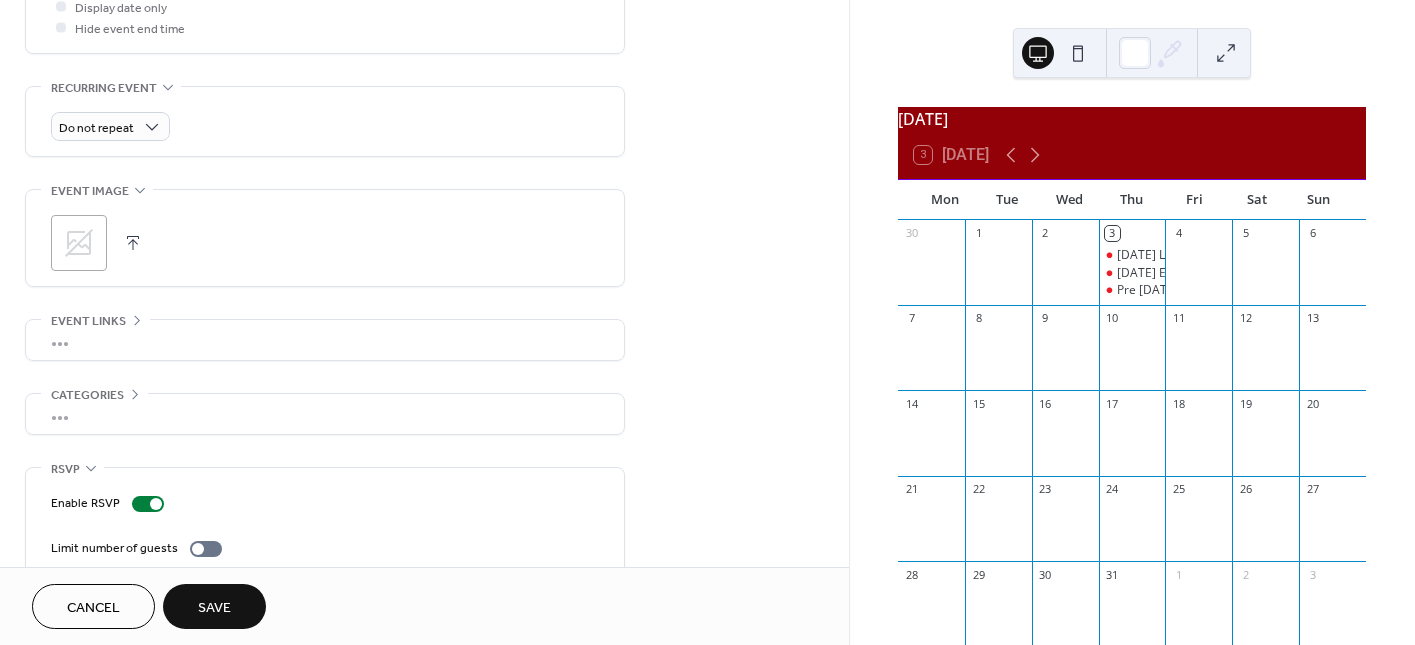 scroll, scrollTop: 857, scrollLeft: 0, axis: vertical 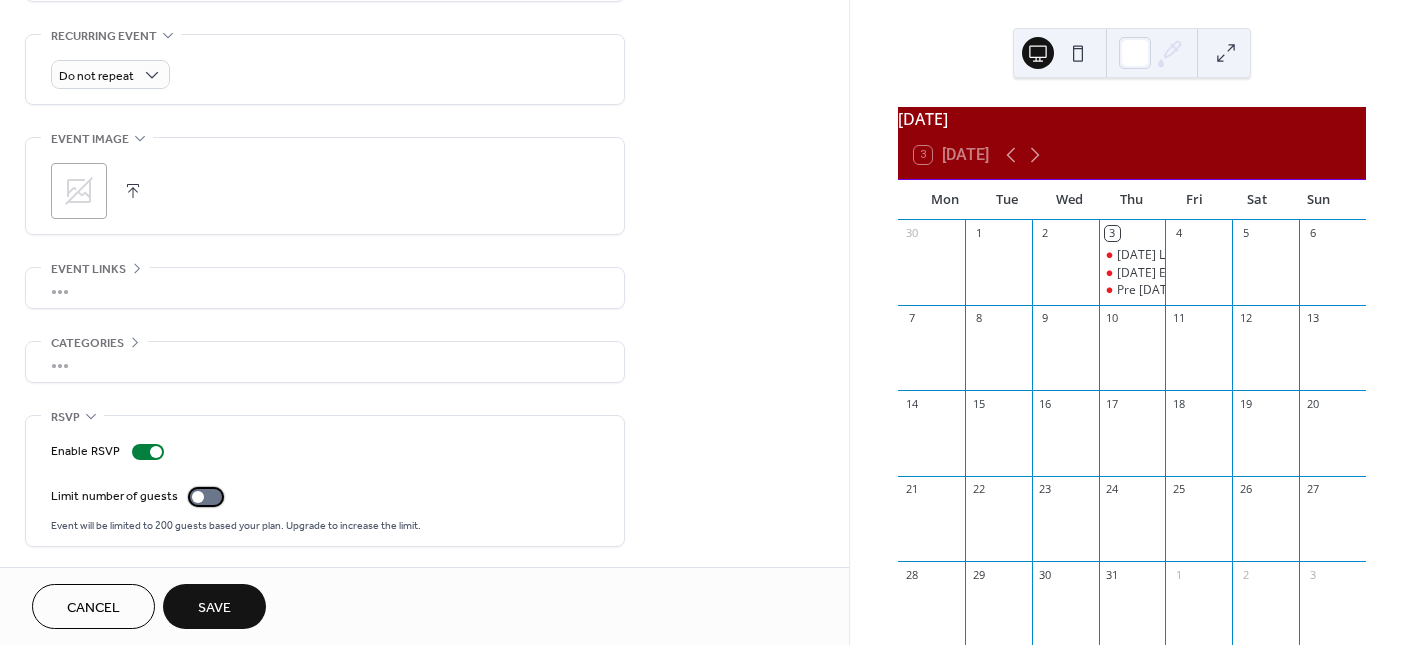 click at bounding box center [198, 497] 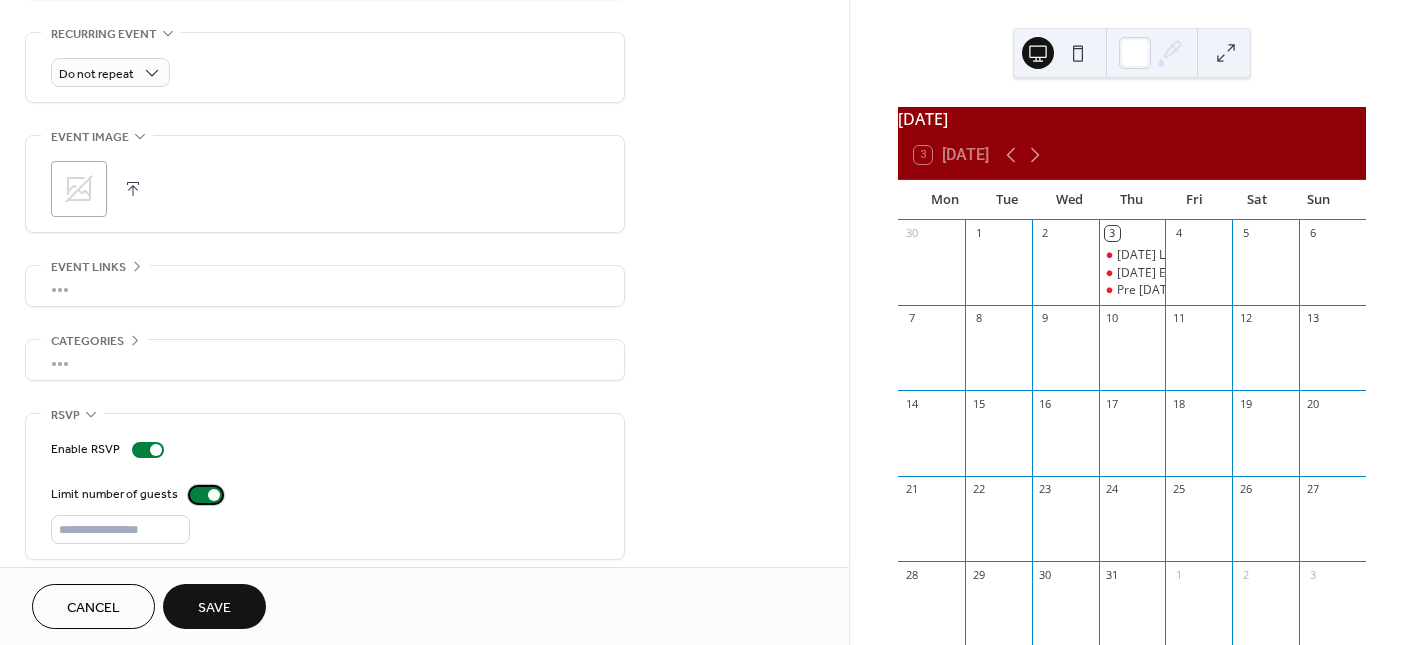 scroll, scrollTop: 874, scrollLeft: 0, axis: vertical 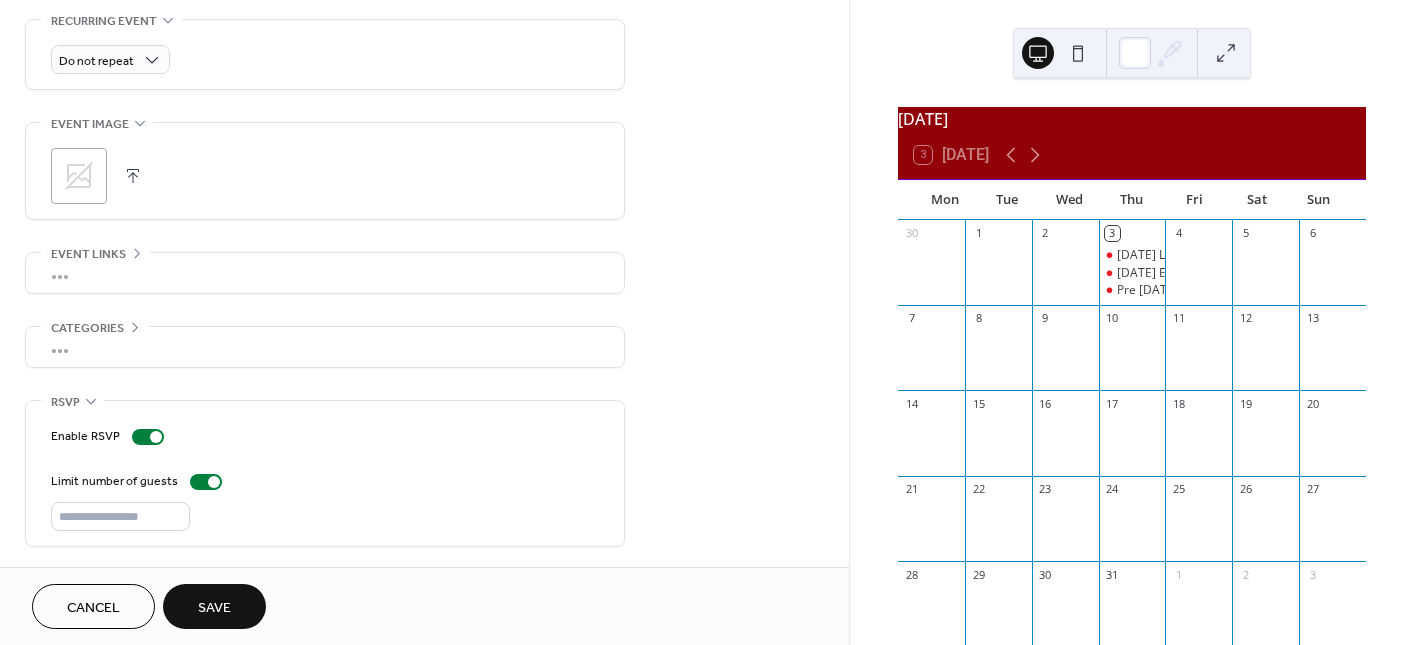 click on "Save" at bounding box center [214, 608] 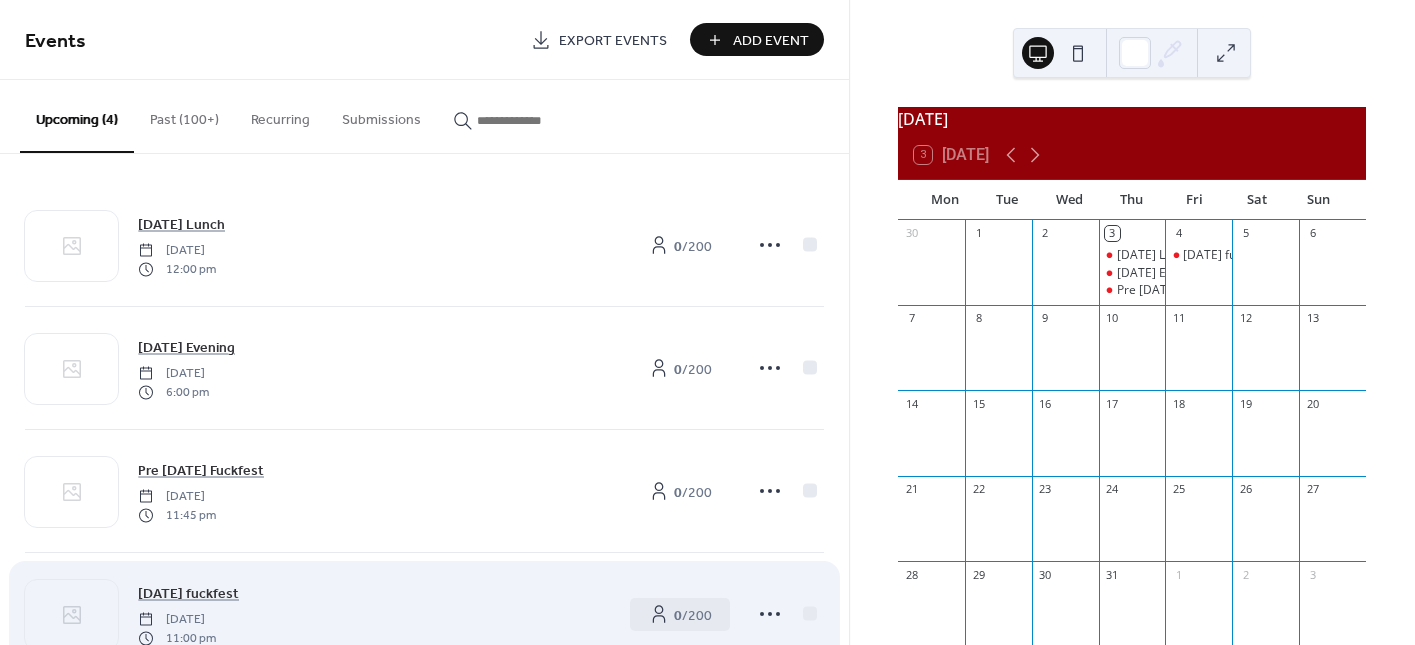 scroll, scrollTop: 60, scrollLeft: 0, axis: vertical 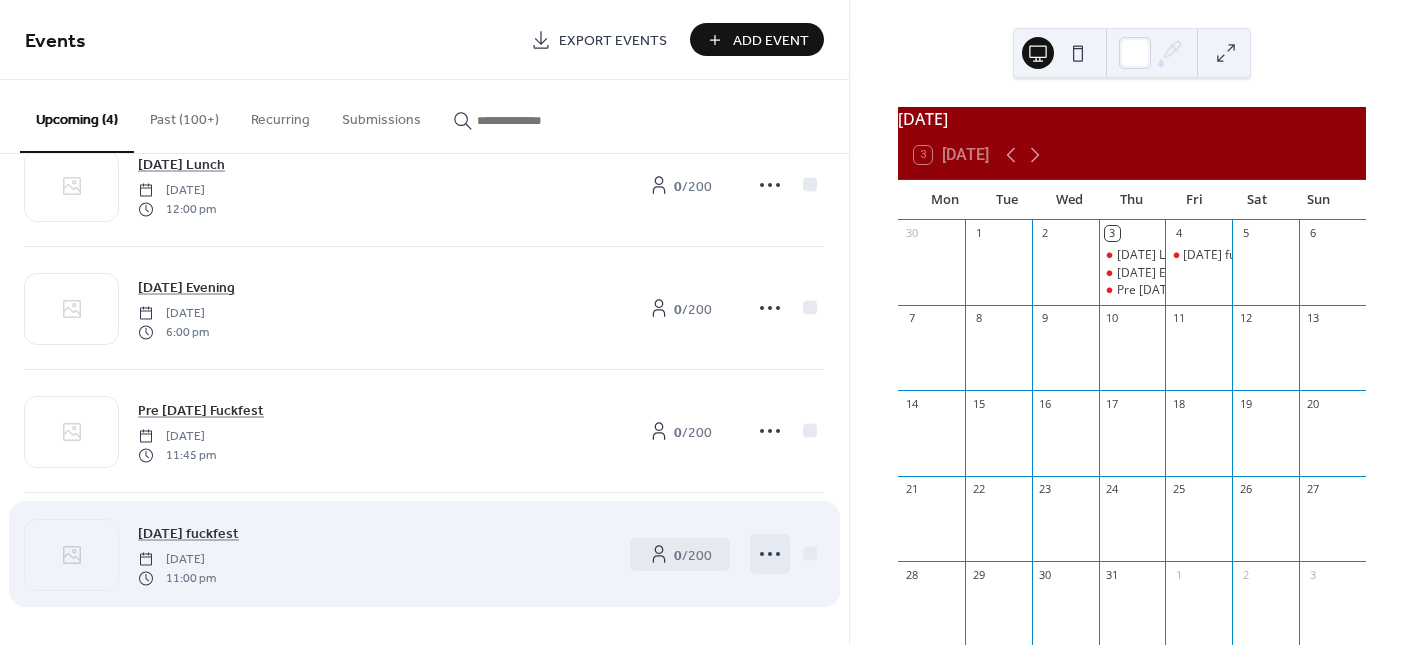 click 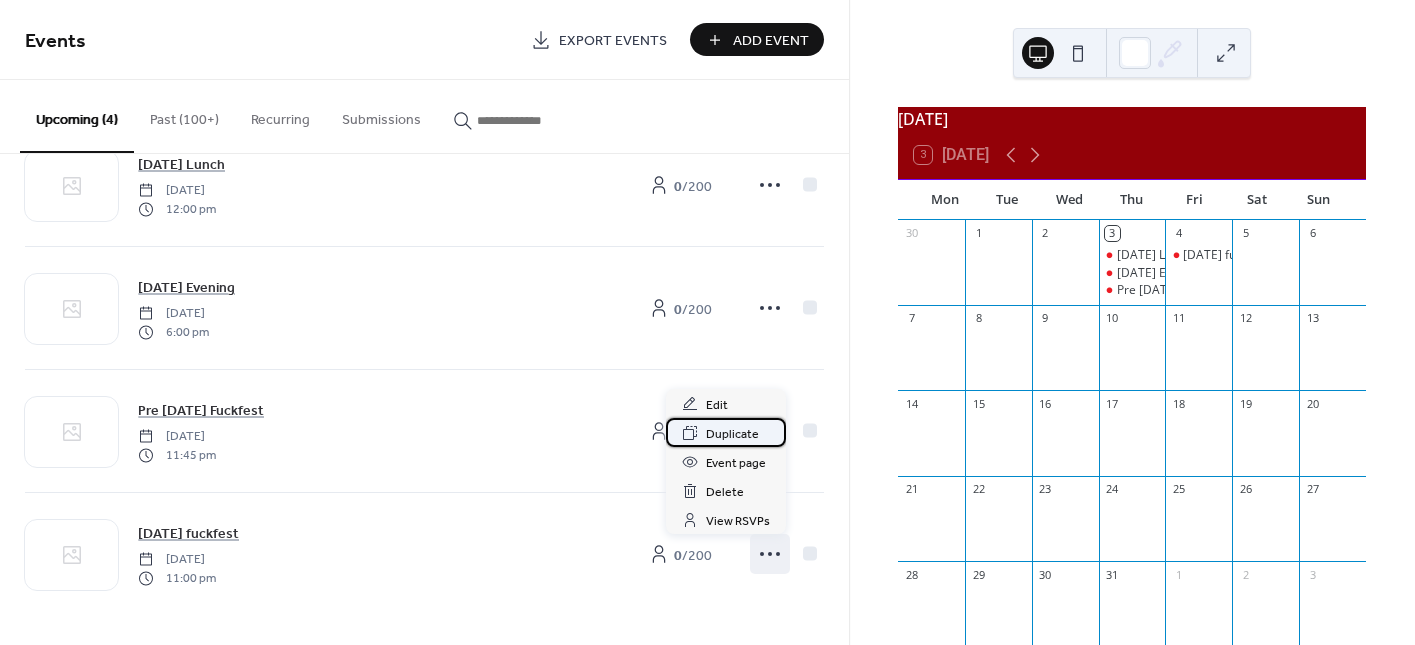 click on "Duplicate" at bounding box center (732, 434) 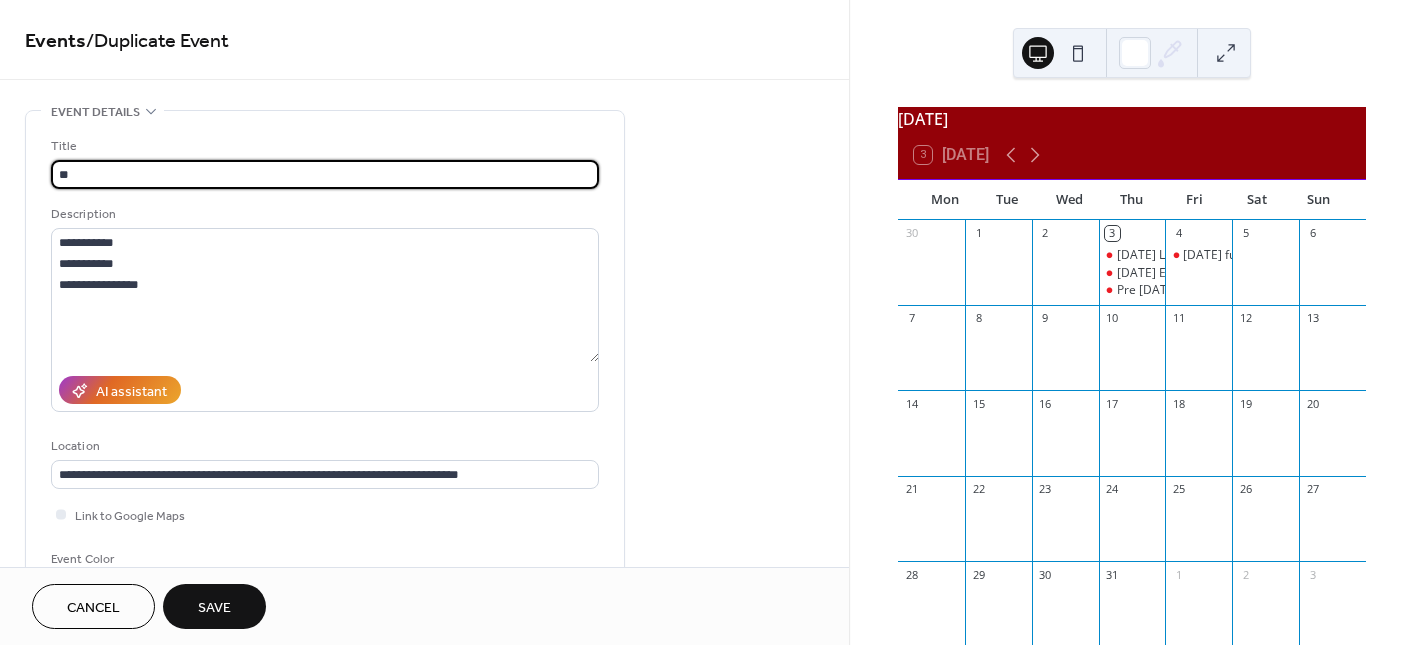type on "*" 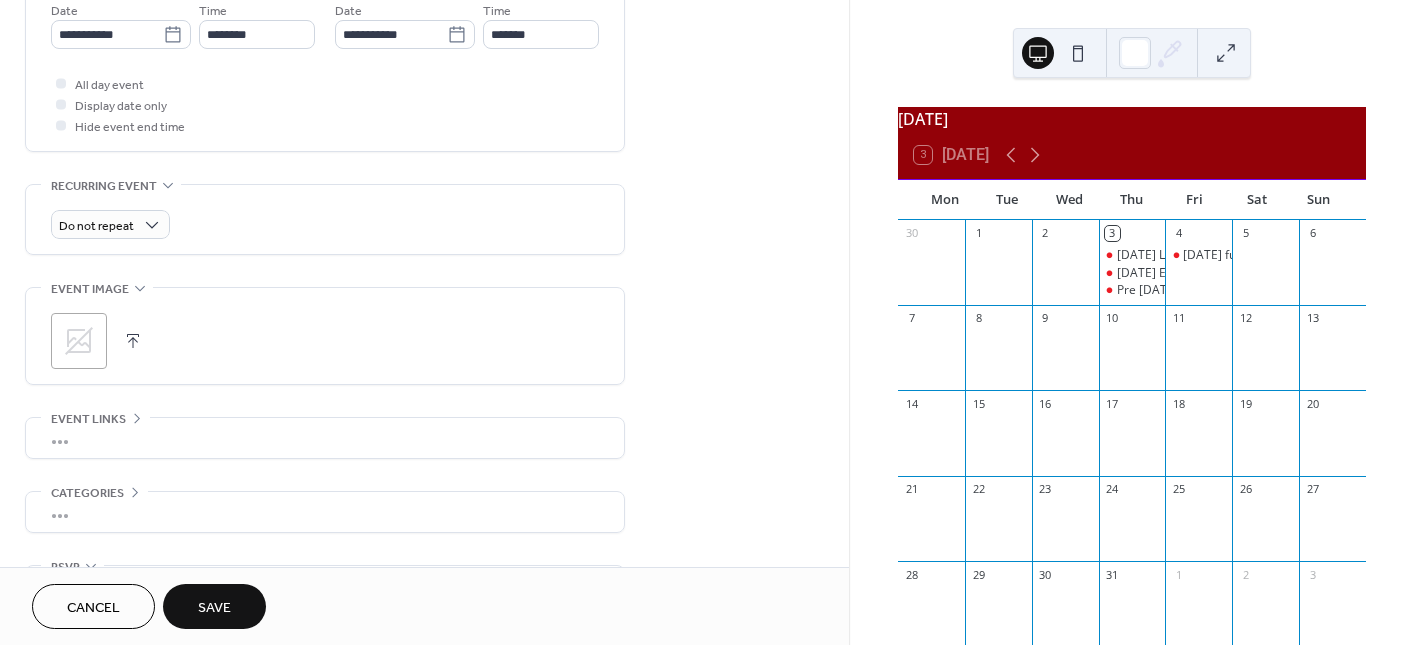 scroll, scrollTop: 666, scrollLeft: 0, axis: vertical 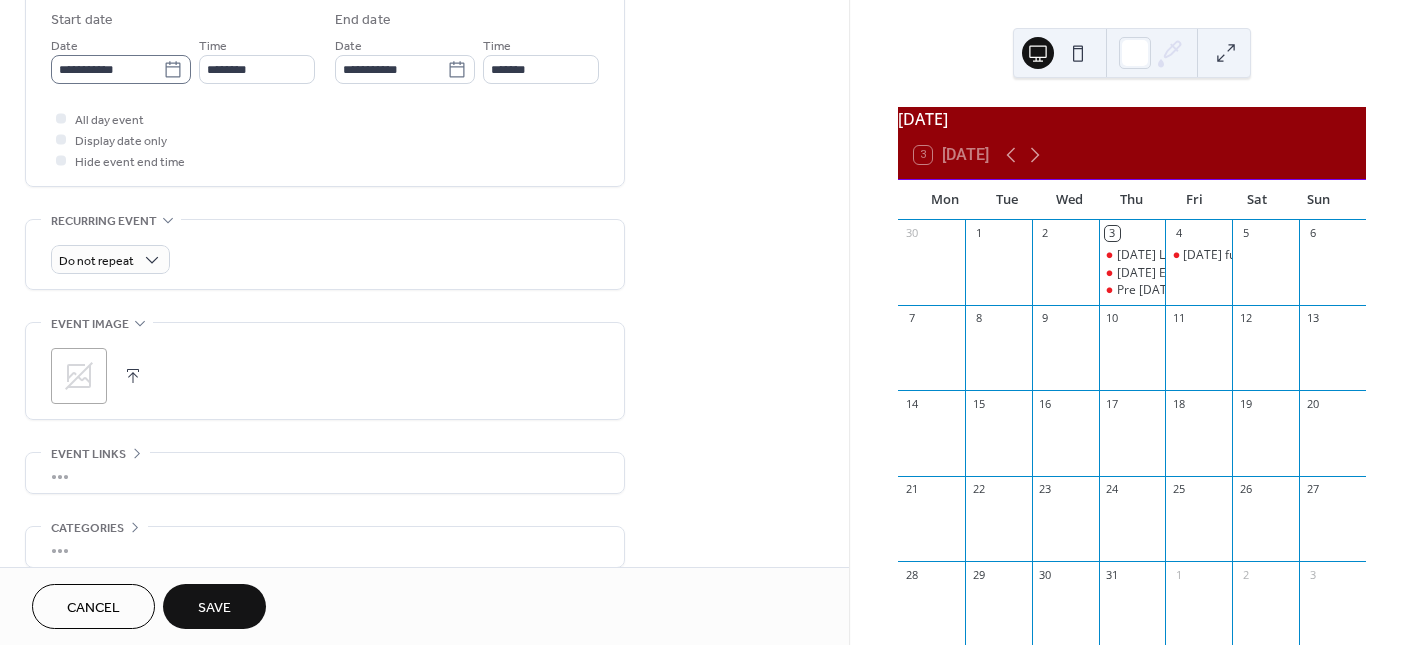 type on "**********" 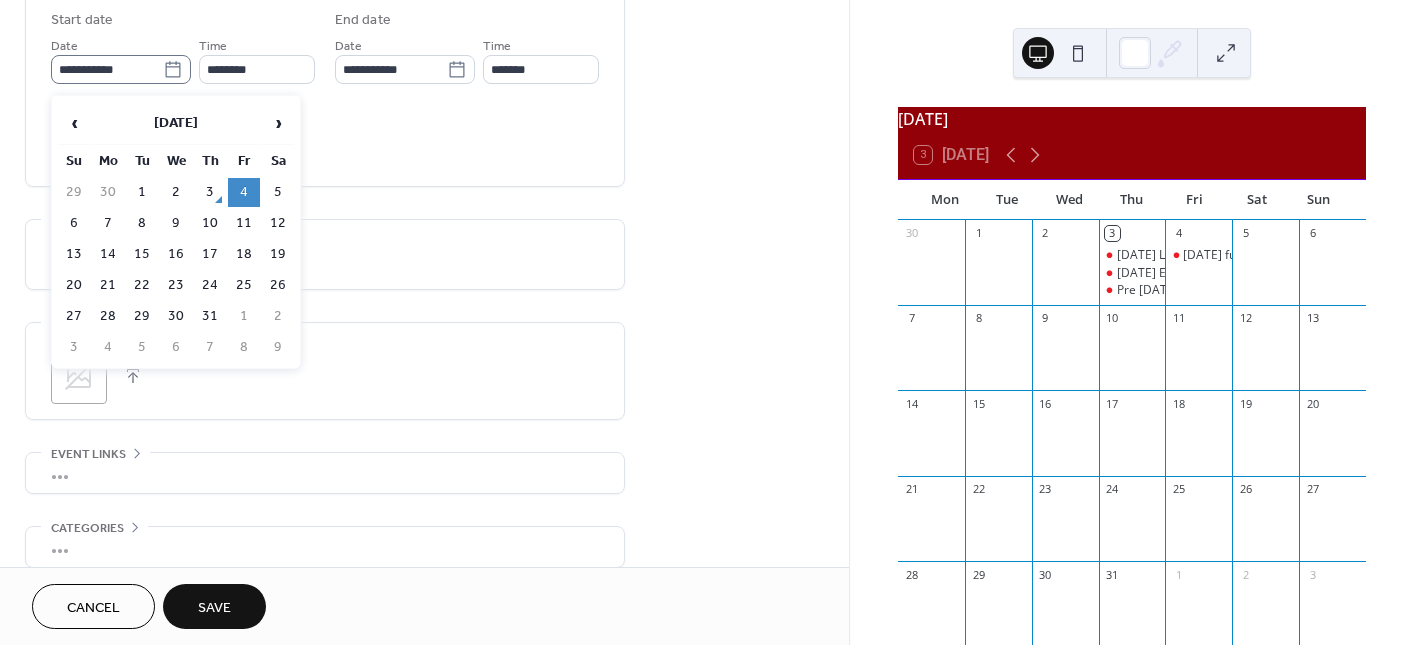 click 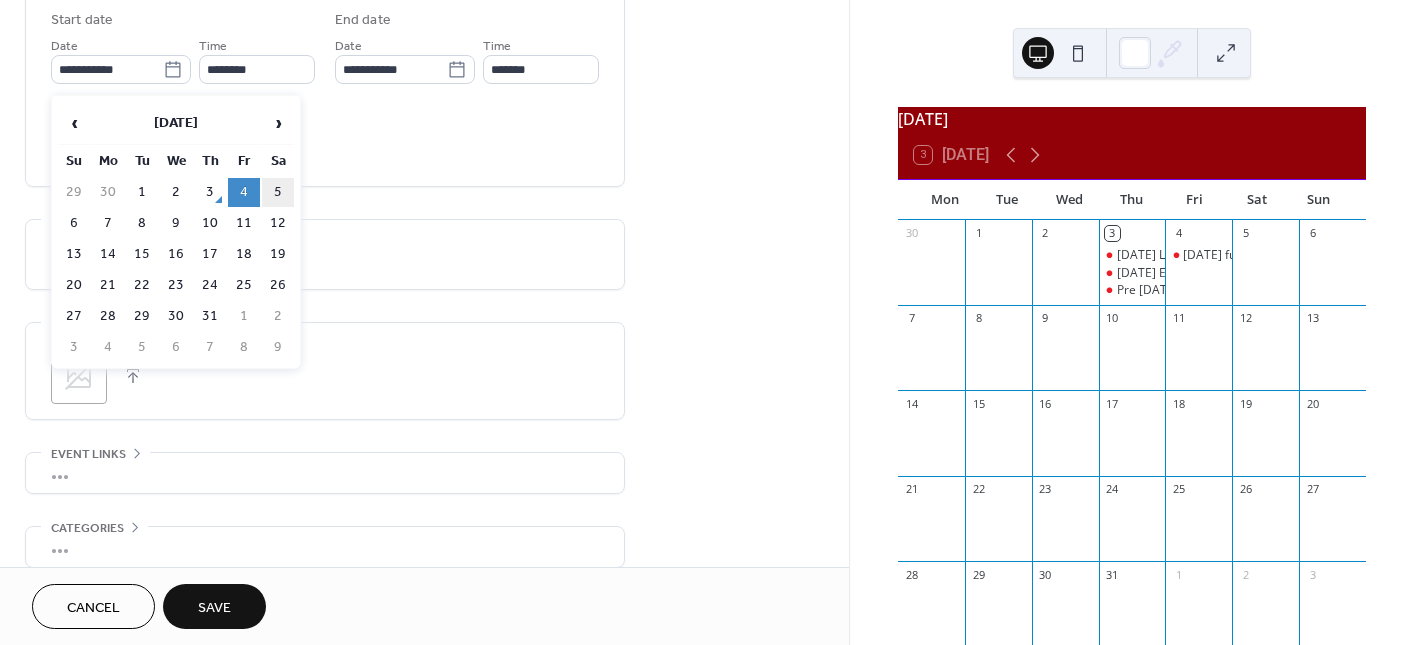 click on "5" at bounding box center (278, 192) 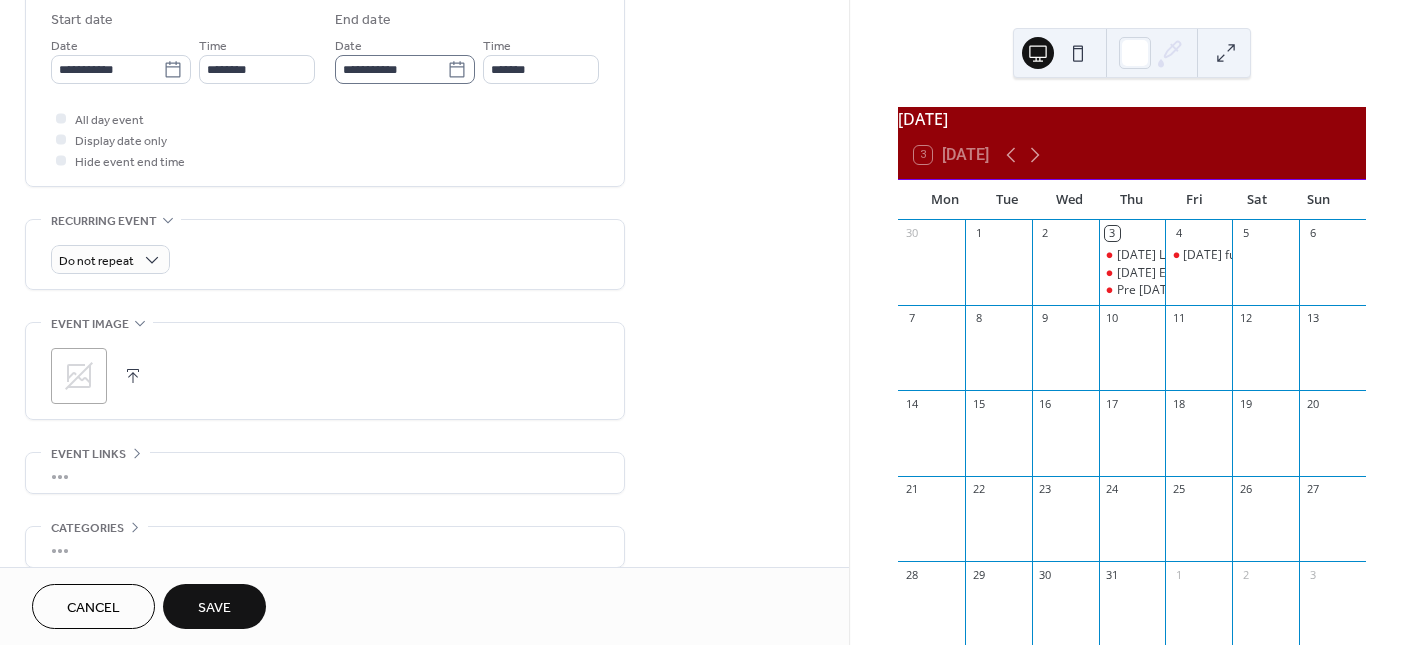 click 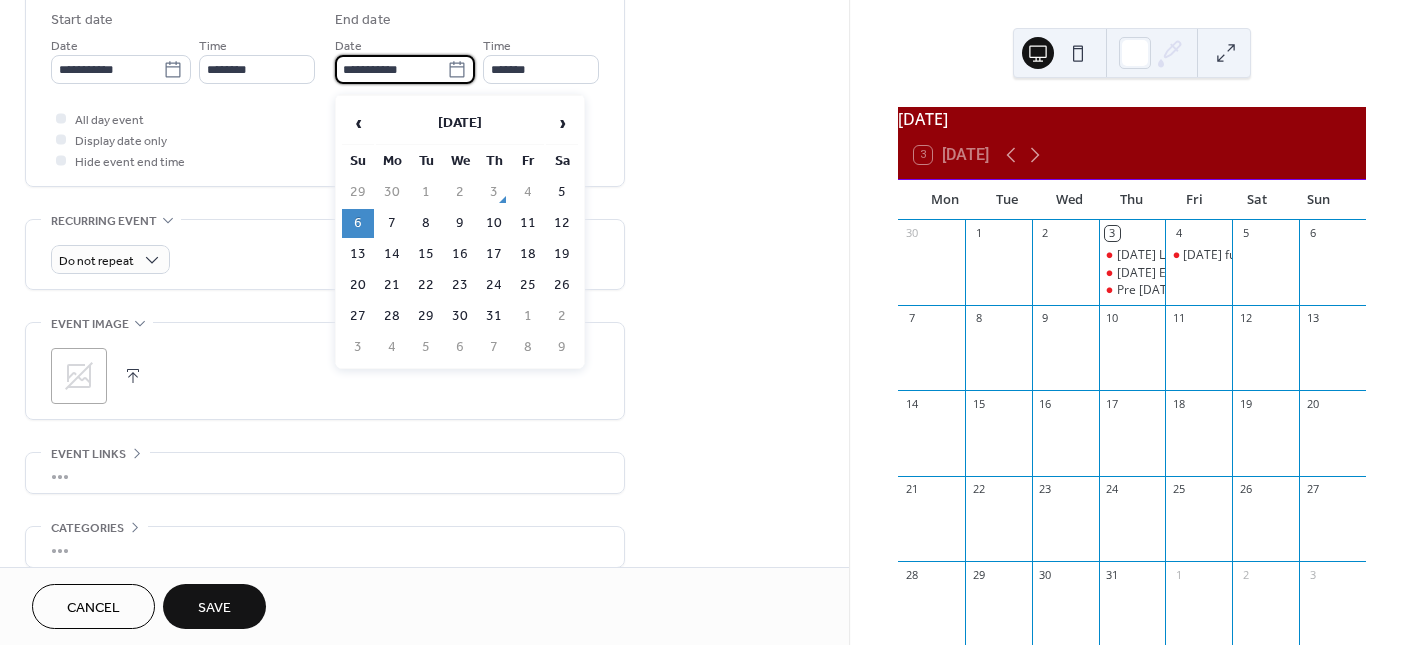 click on "**********" at bounding box center [424, 105] 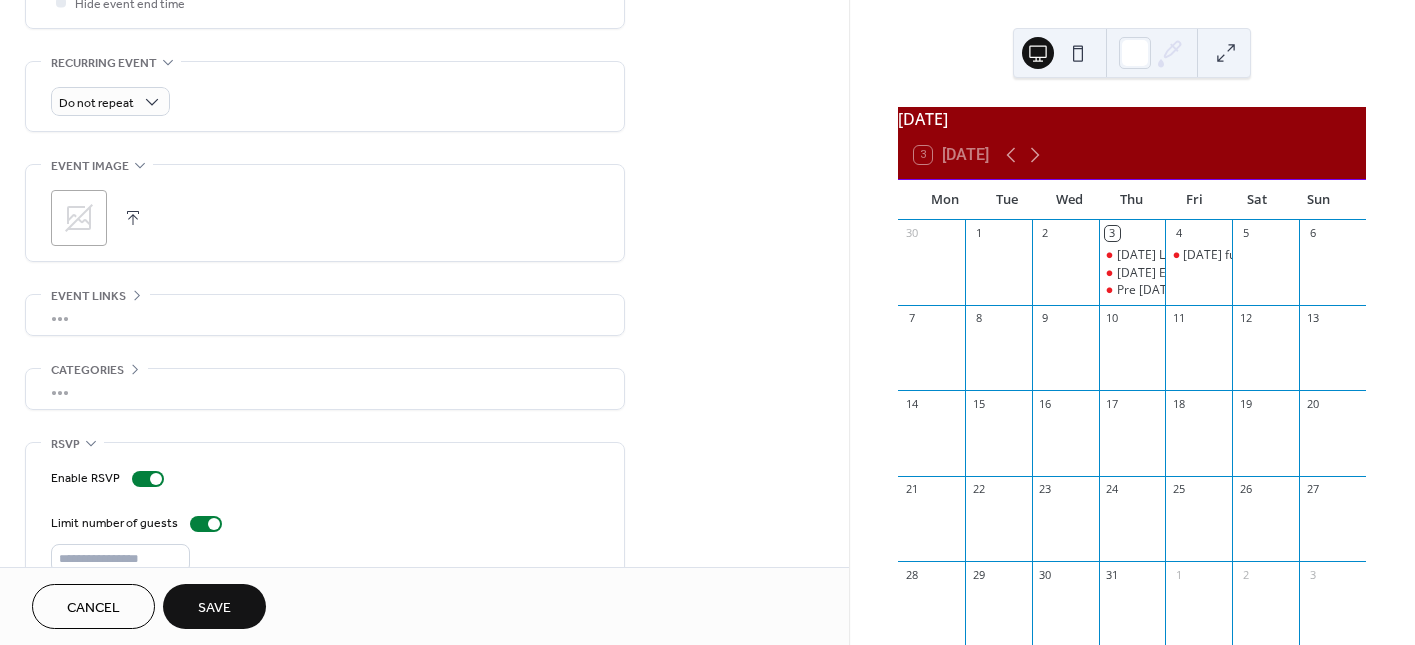 scroll, scrollTop: 874, scrollLeft: 0, axis: vertical 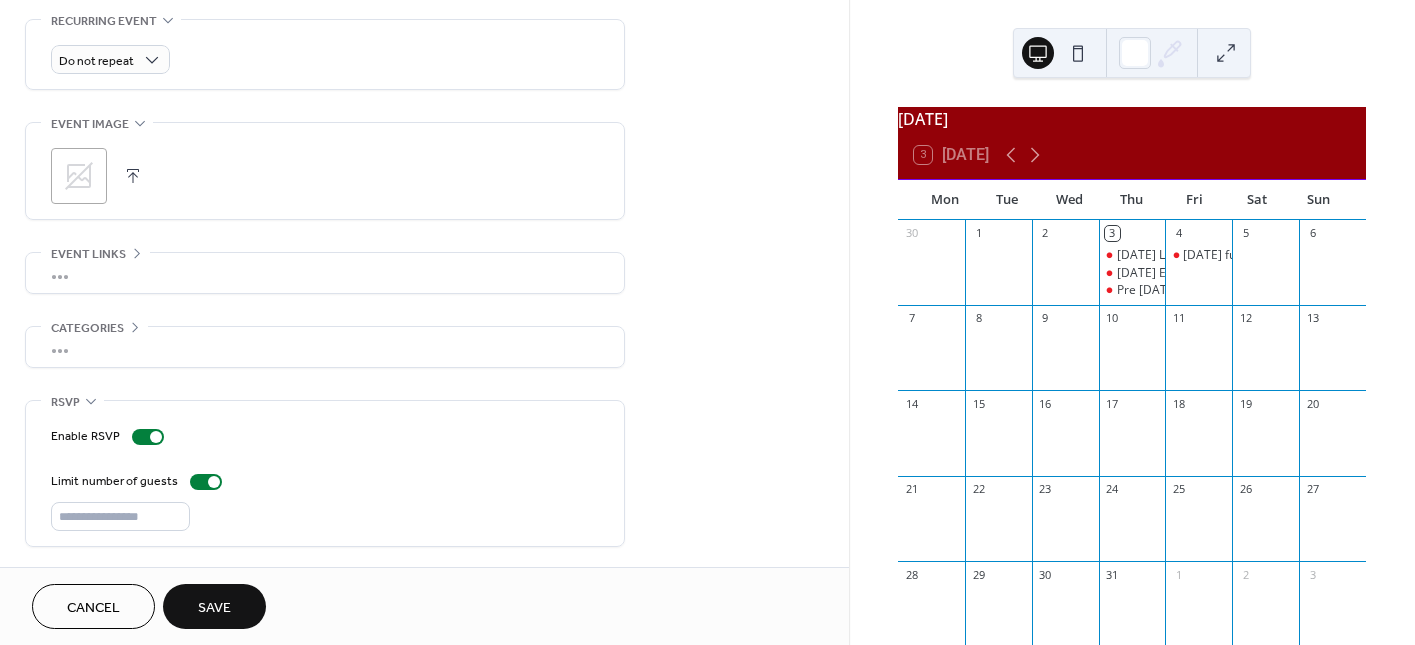 click on "Save" at bounding box center [214, 608] 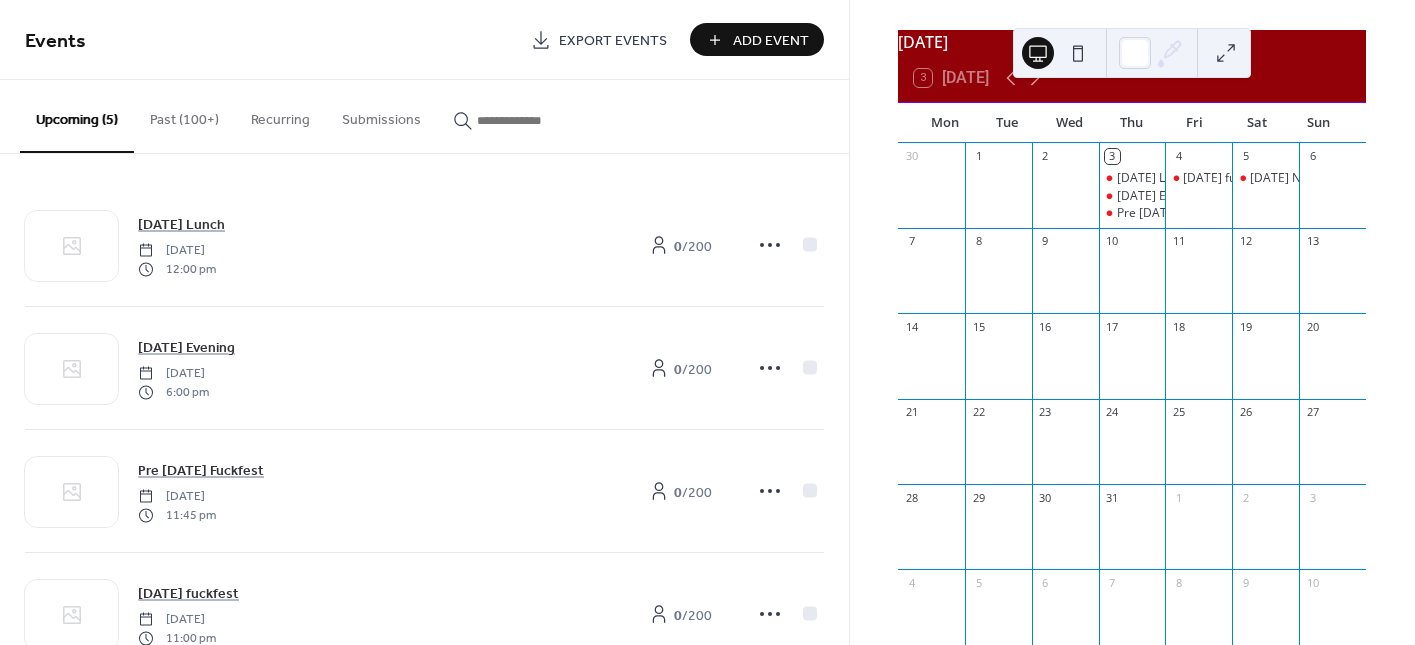 scroll, scrollTop: 0, scrollLeft: 0, axis: both 